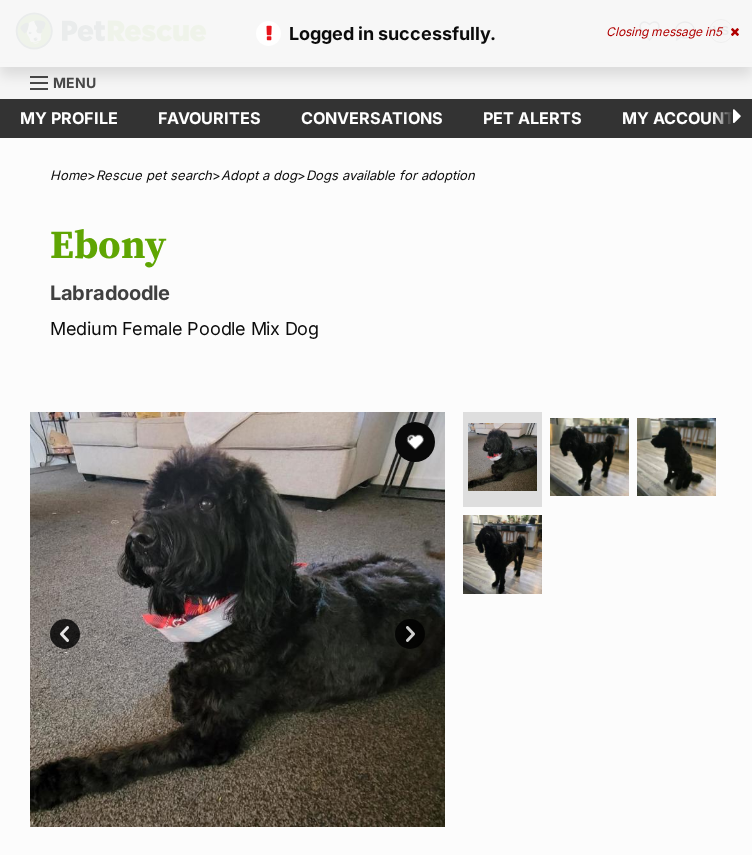 scroll, scrollTop: 0, scrollLeft: 0, axis: both 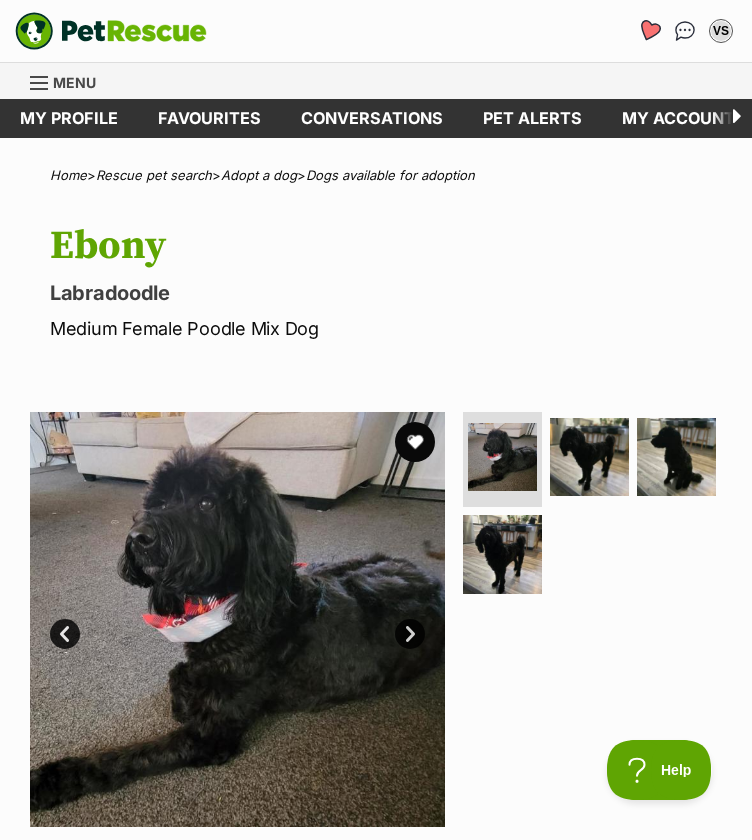 click 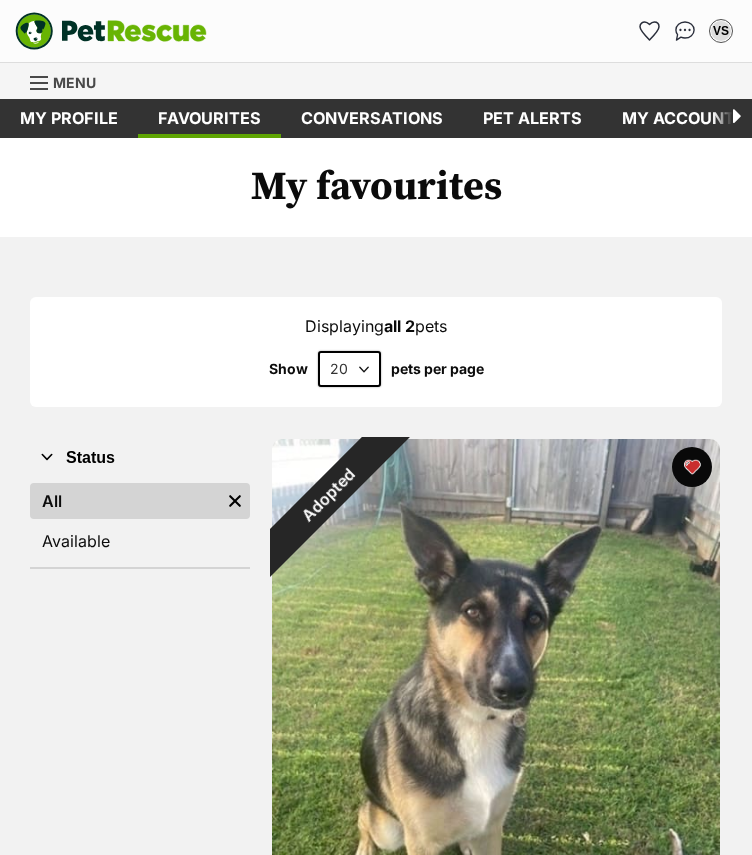 scroll, scrollTop: 0, scrollLeft: 0, axis: both 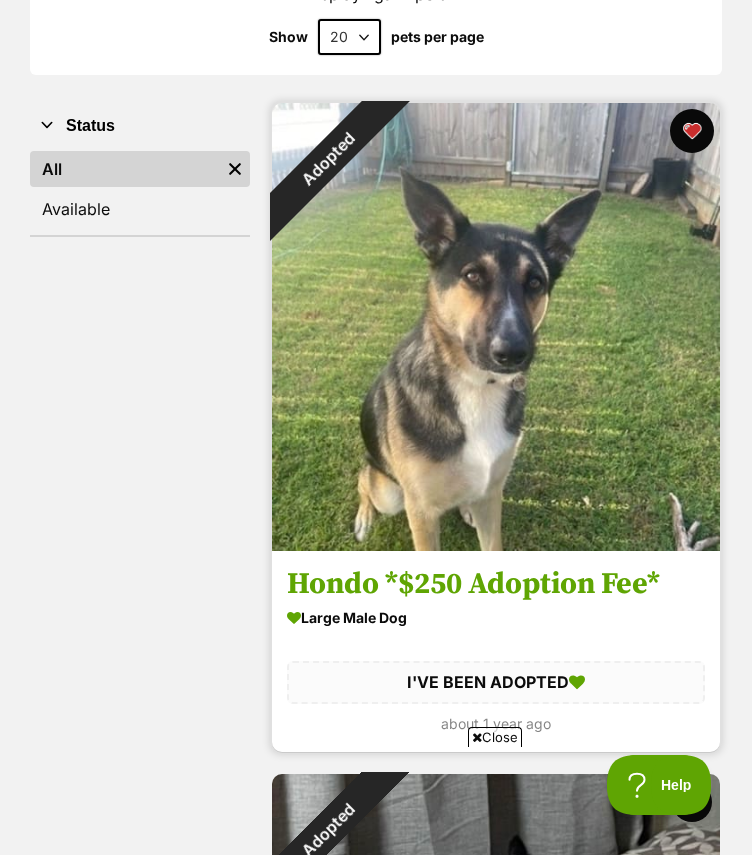 click at bounding box center [692, 131] 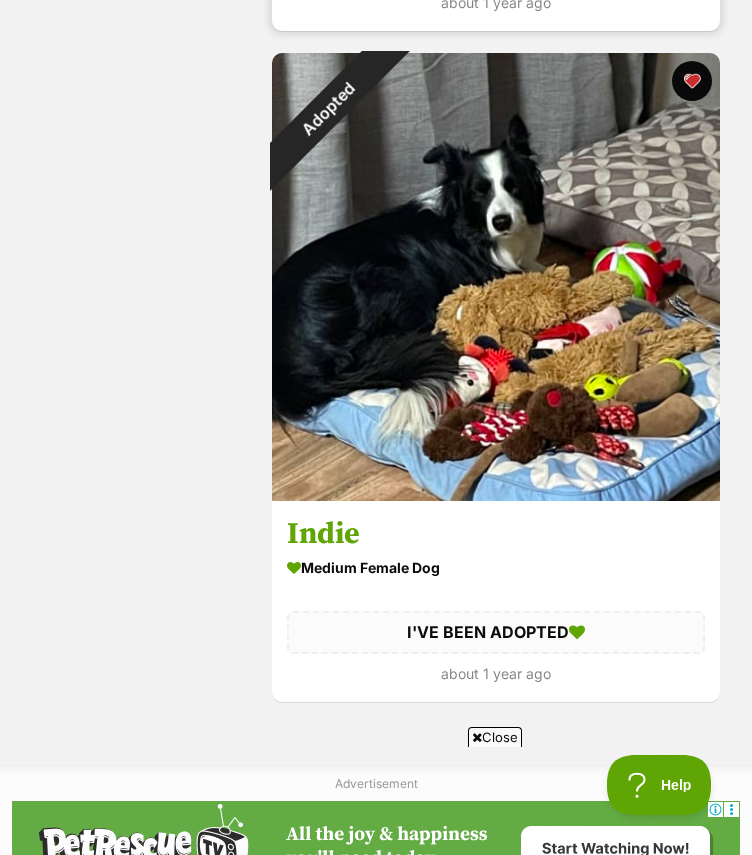scroll, scrollTop: 1055, scrollLeft: 0, axis: vertical 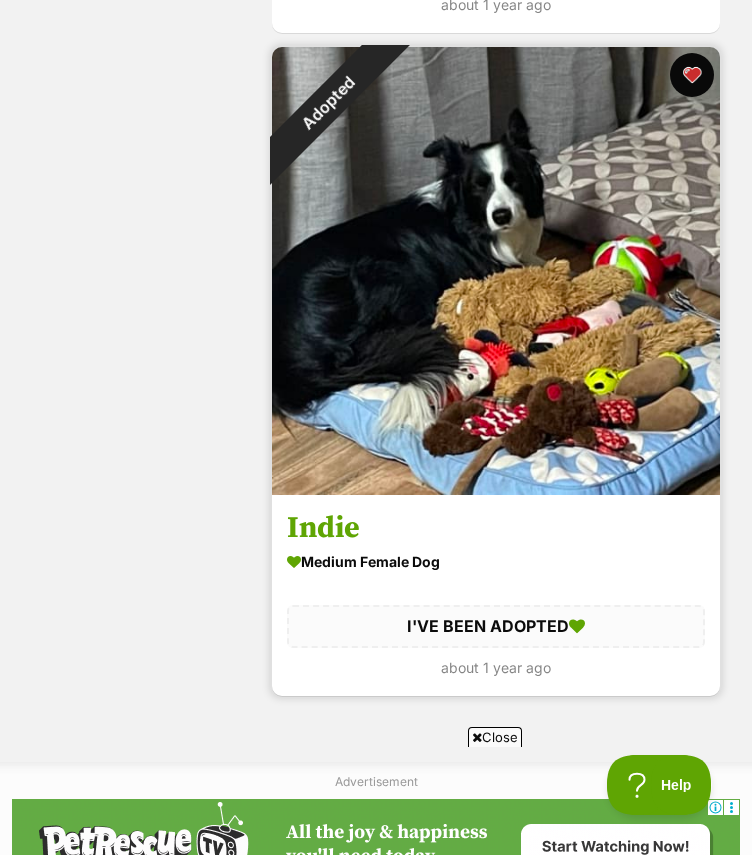 click at bounding box center [692, 75] 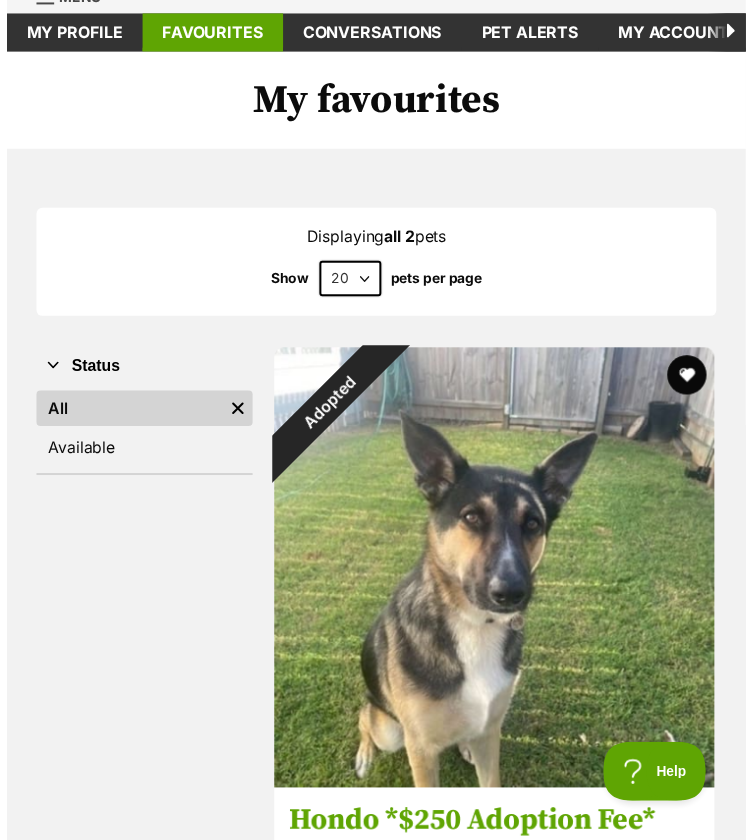 scroll, scrollTop: 0, scrollLeft: 0, axis: both 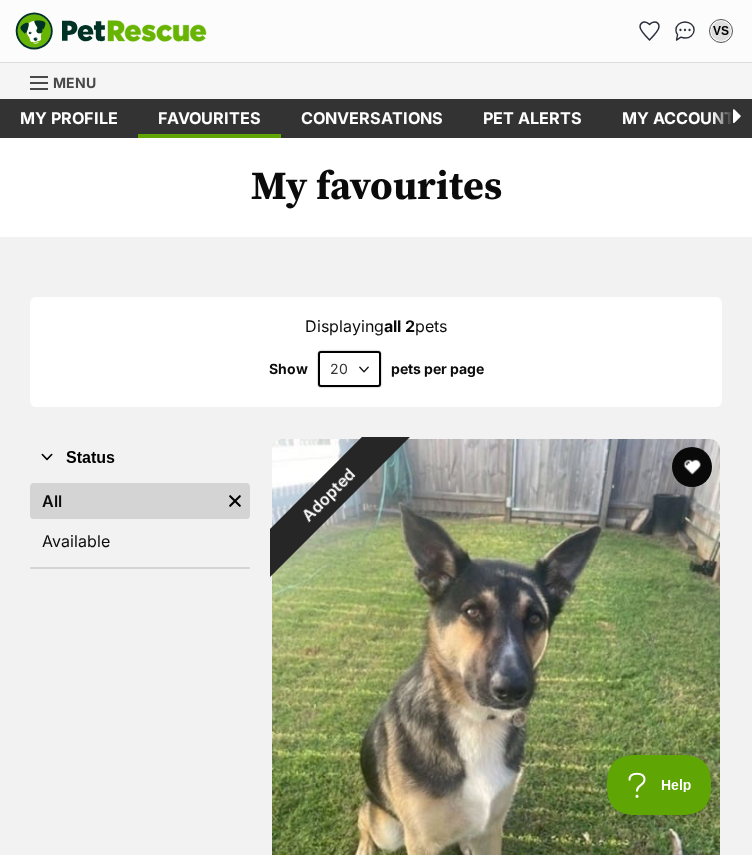 click at bounding box center [40, 83] 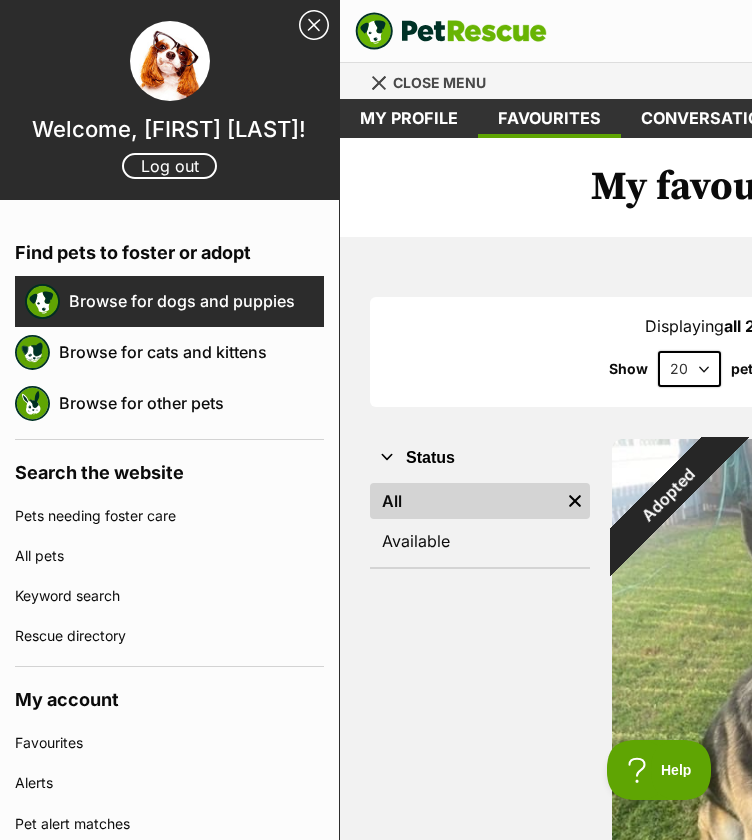 click on "Browse for dogs and puppies" at bounding box center (196, 301) 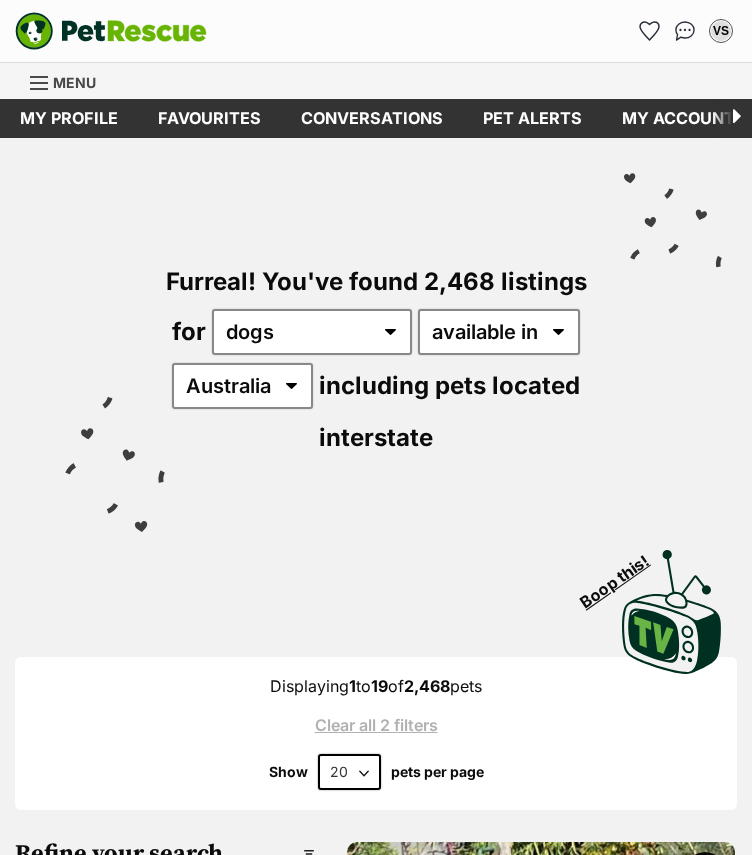 scroll, scrollTop: 0, scrollLeft: 0, axis: both 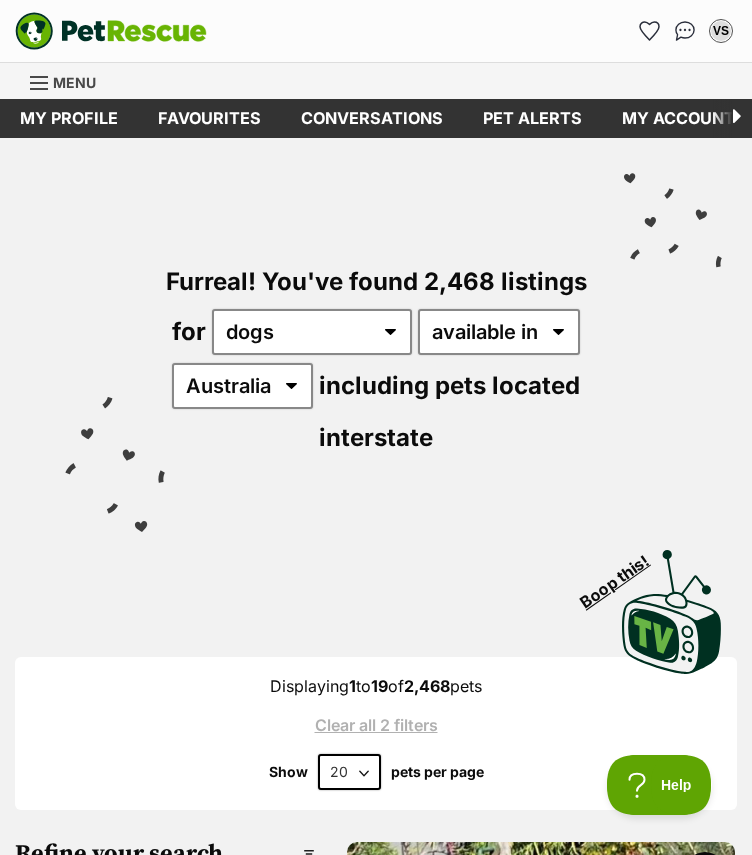 click on "20 40 60" at bounding box center [349, 772] 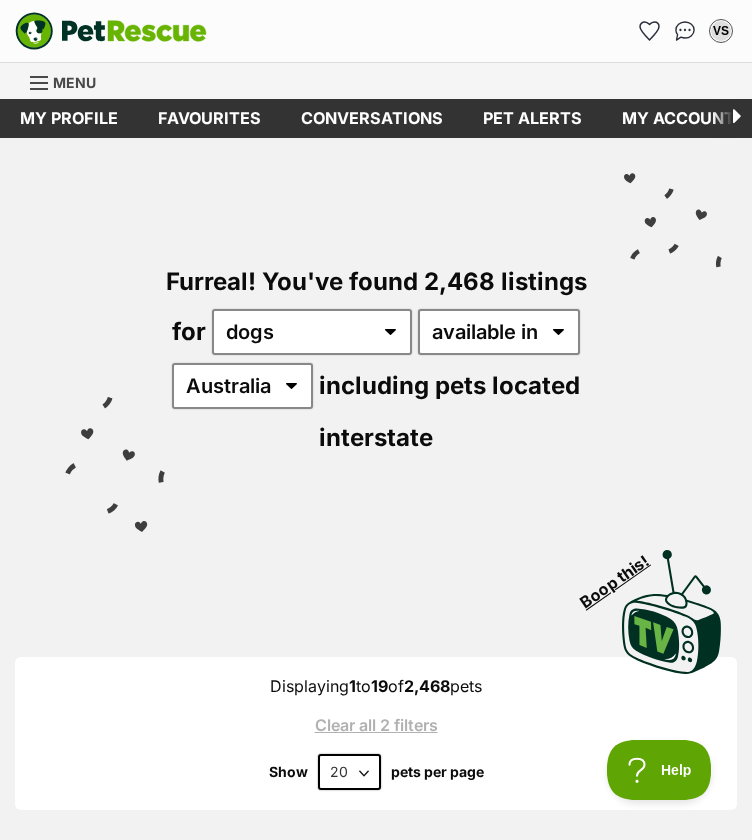 scroll, scrollTop: 0, scrollLeft: 0, axis: both 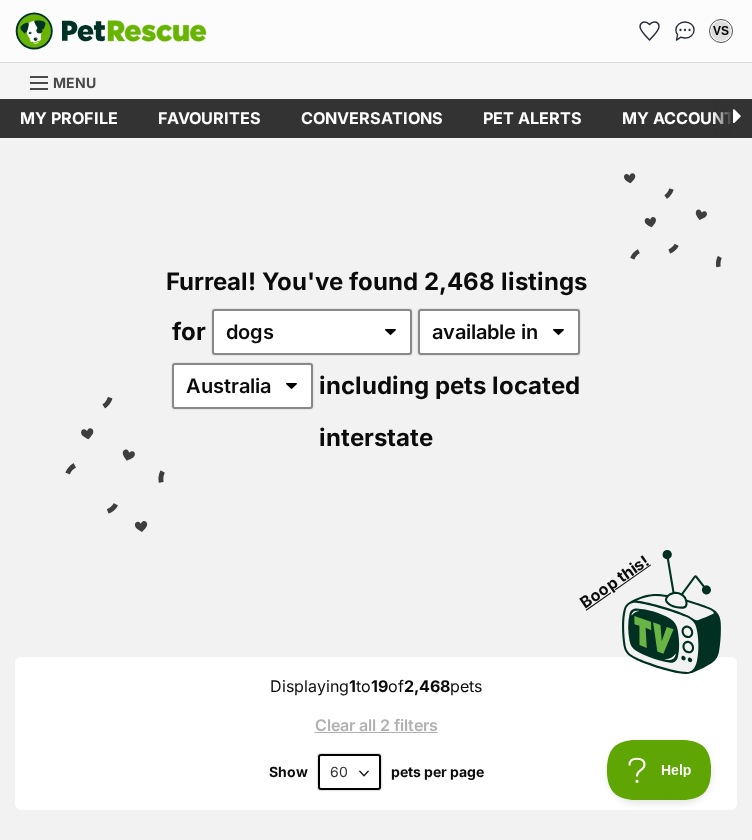 click on "20 40 60" at bounding box center [349, 772] 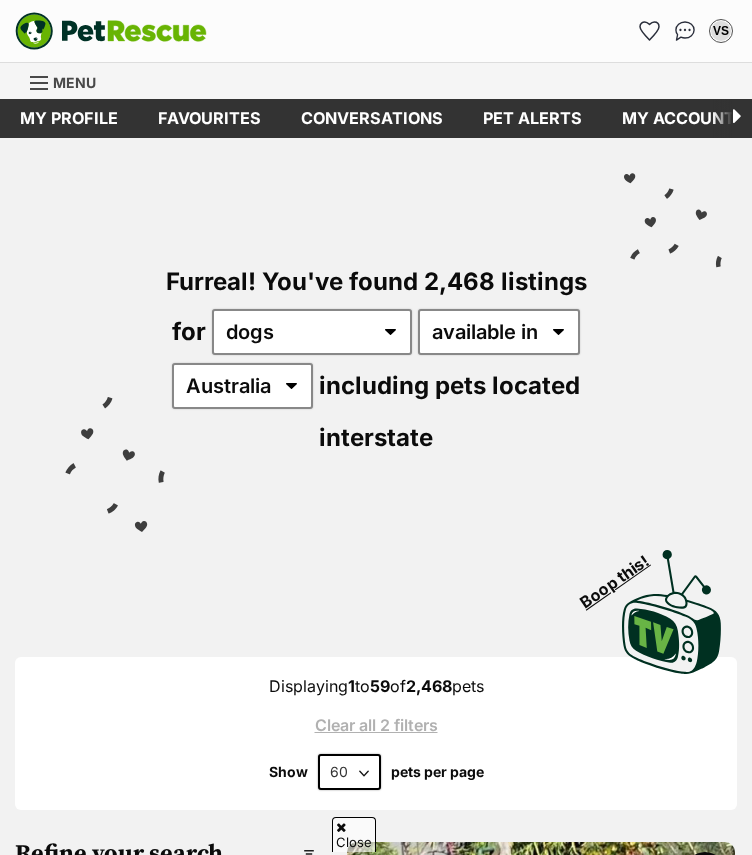 scroll, scrollTop: 444, scrollLeft: 0, axis: vertical 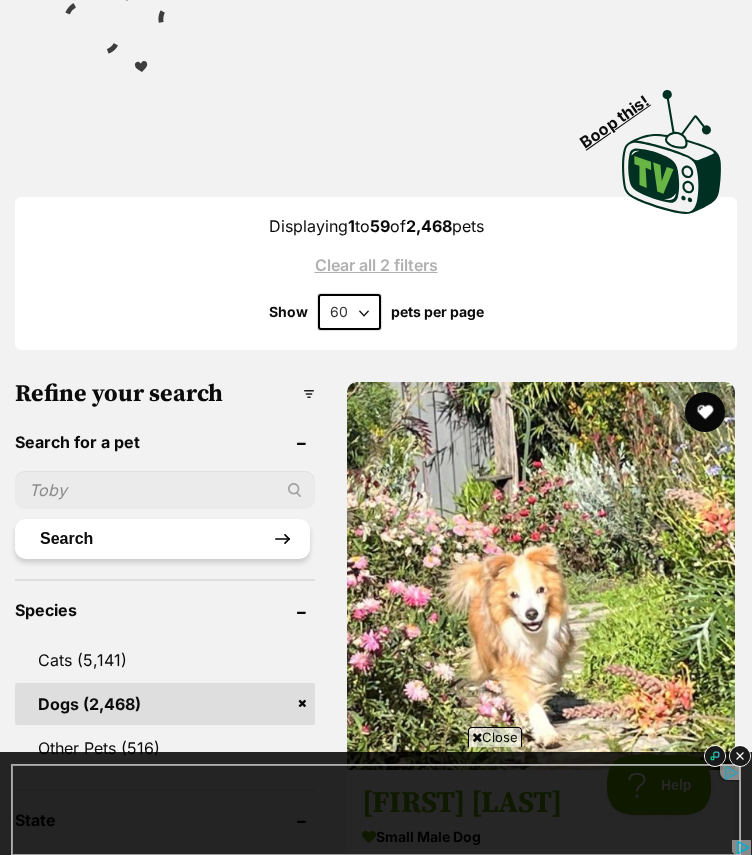 click on "Search" at bounding box center [162, 539] 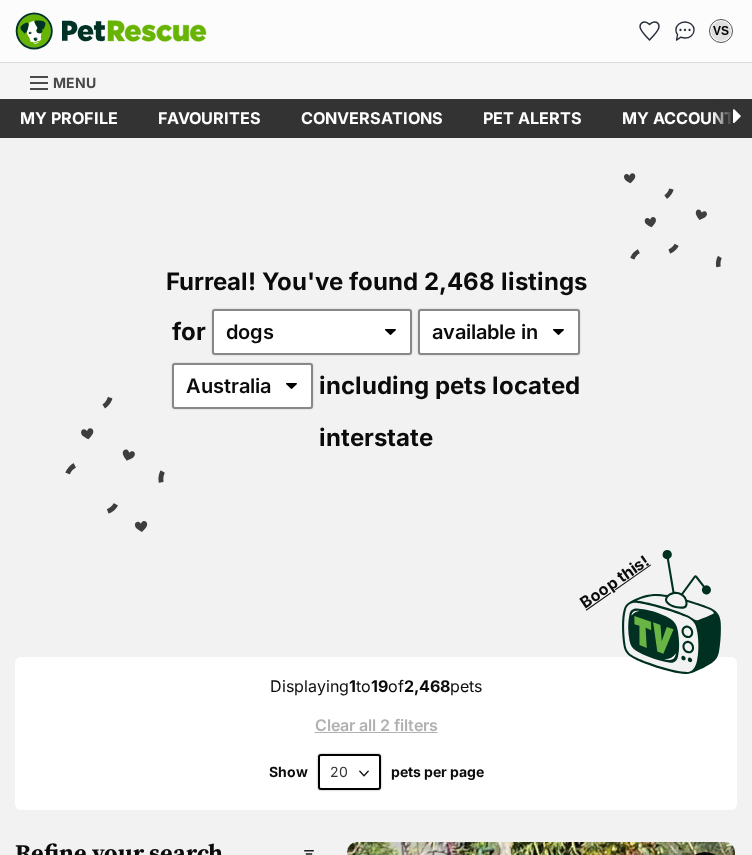 scroll, scrollTop: 0, scrollLeft: 0, axis: both 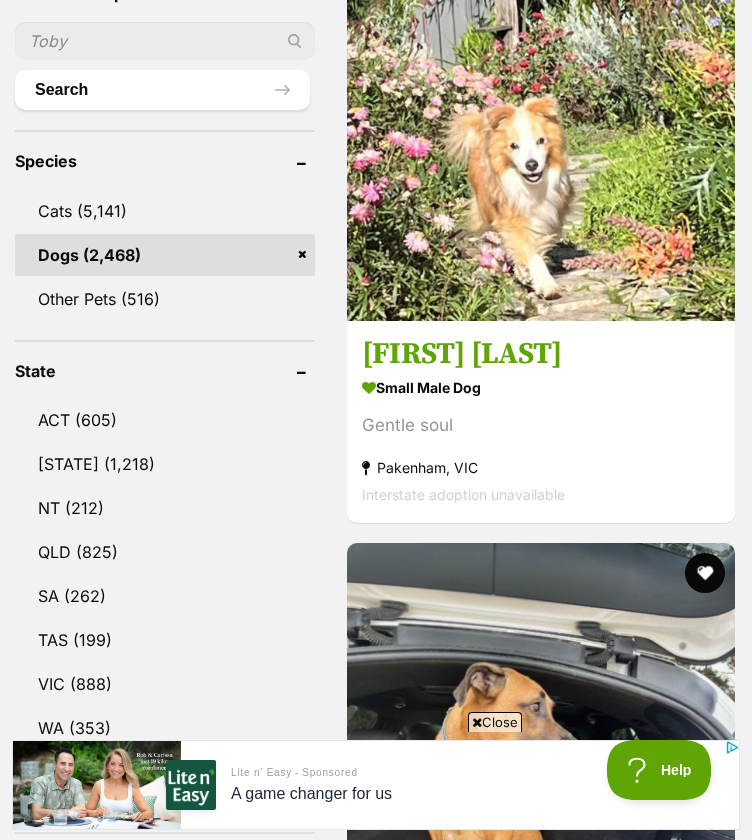 click at bounding box center (165, 41) 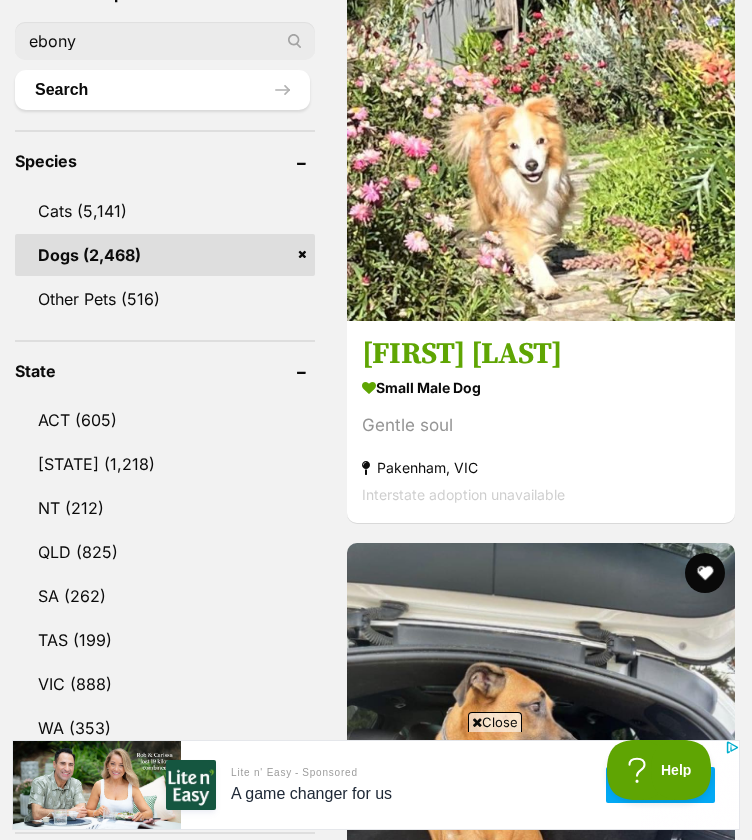 type on "ebony" 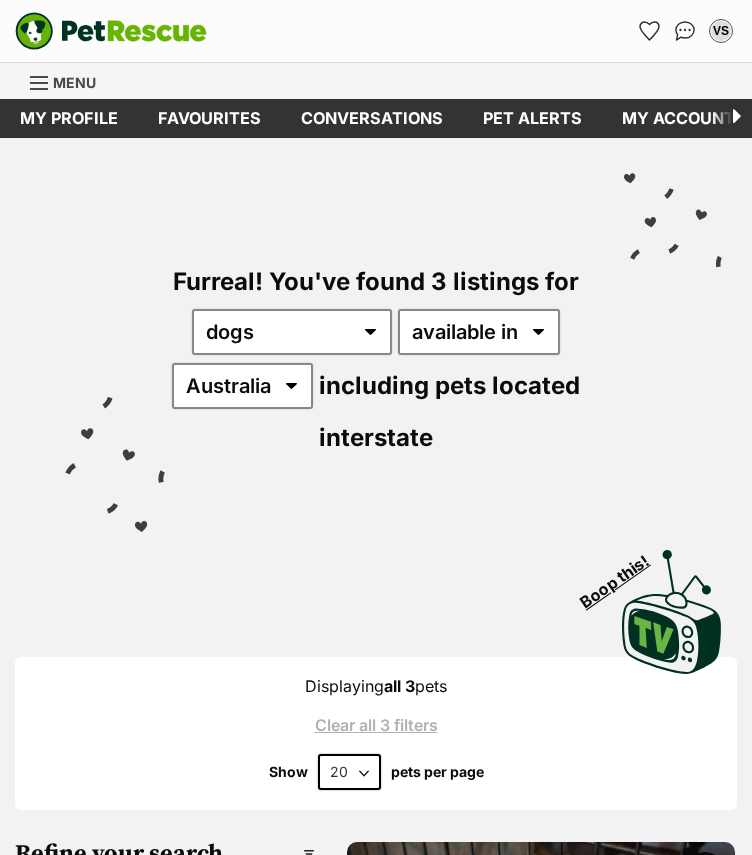 scroll, scrollTop: 0, scrollLeft: 0, axis: both 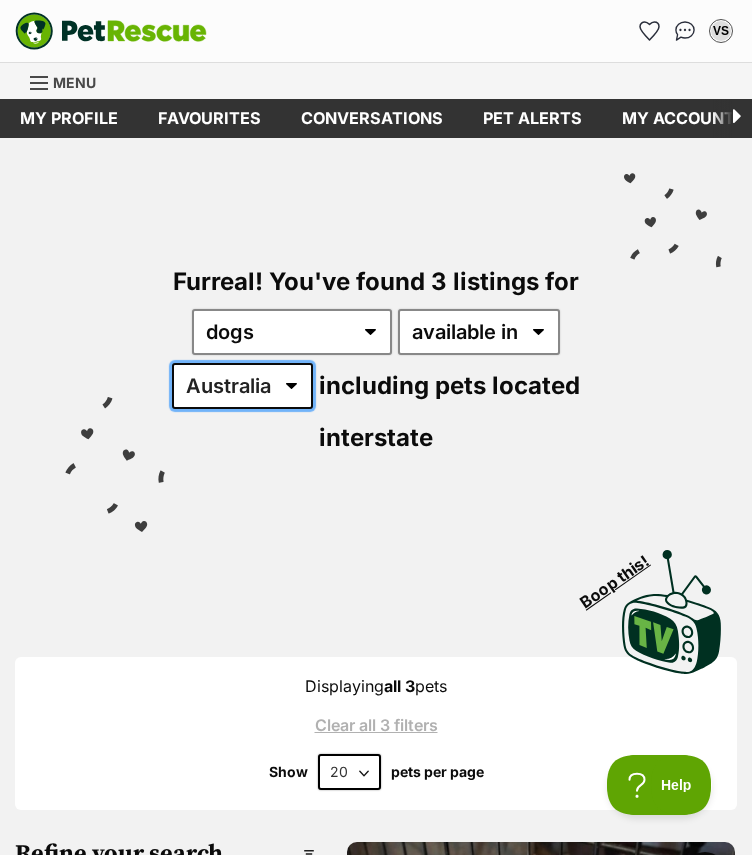 click on "Australia
QLD
VIC" at bounding box center (242, 386) 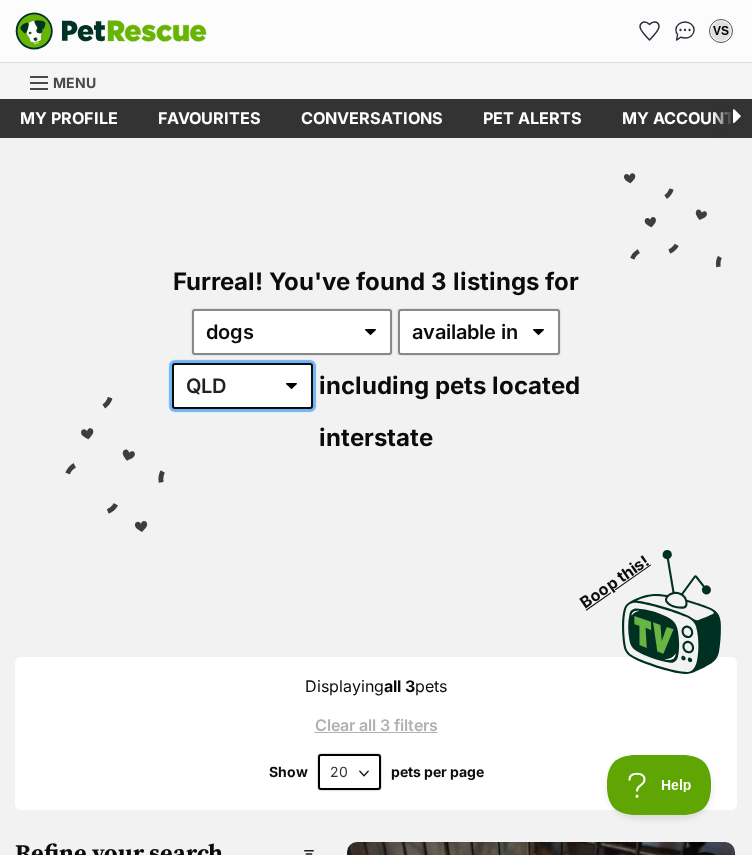 click on "Australia
QLD
VIC" at bounding box center [242, 386] 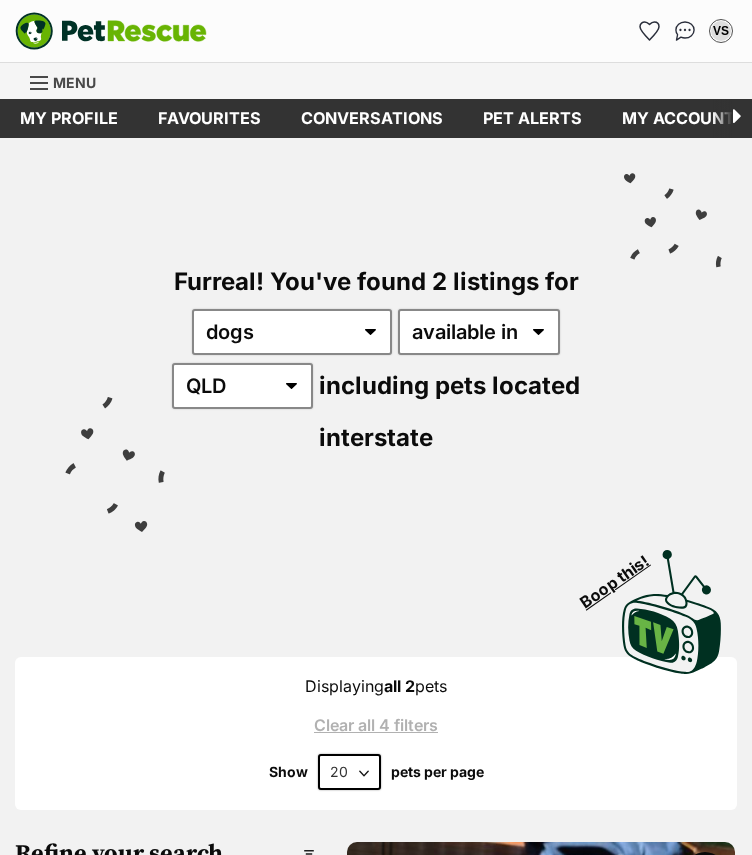 scroll, scrollTop: 0, scrollLeft: 0, axis: both 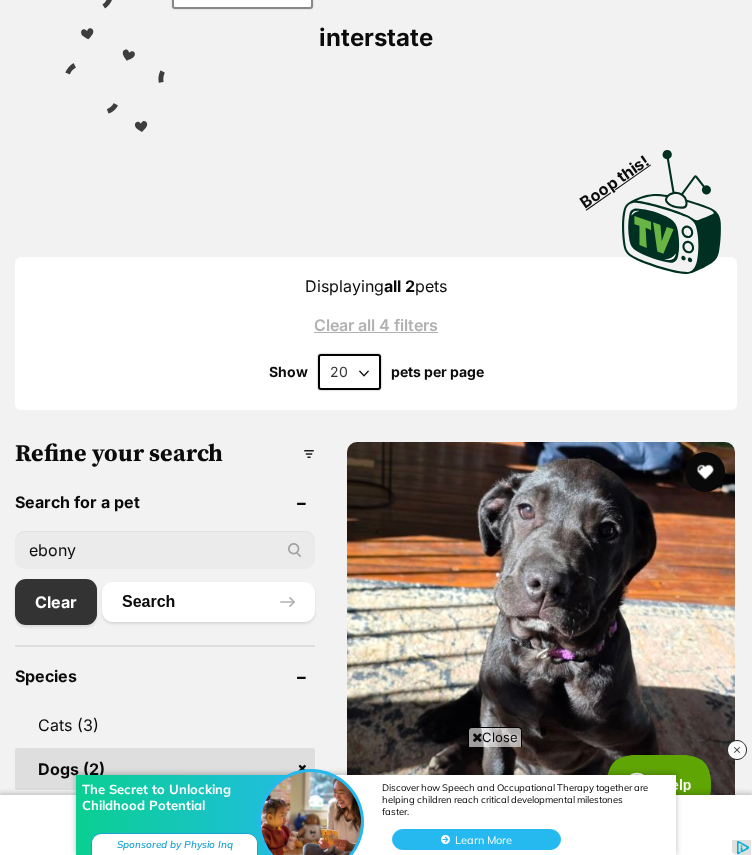click on "20 40 60" at bounding box center [349, 372] 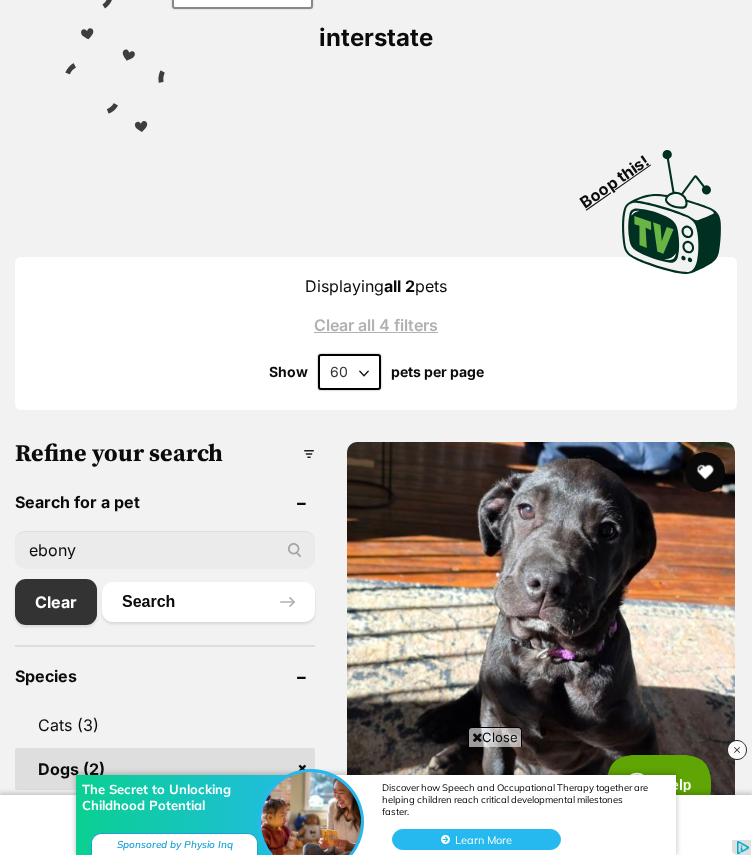 click on "20 40 60" at bounding box center [349, 372] 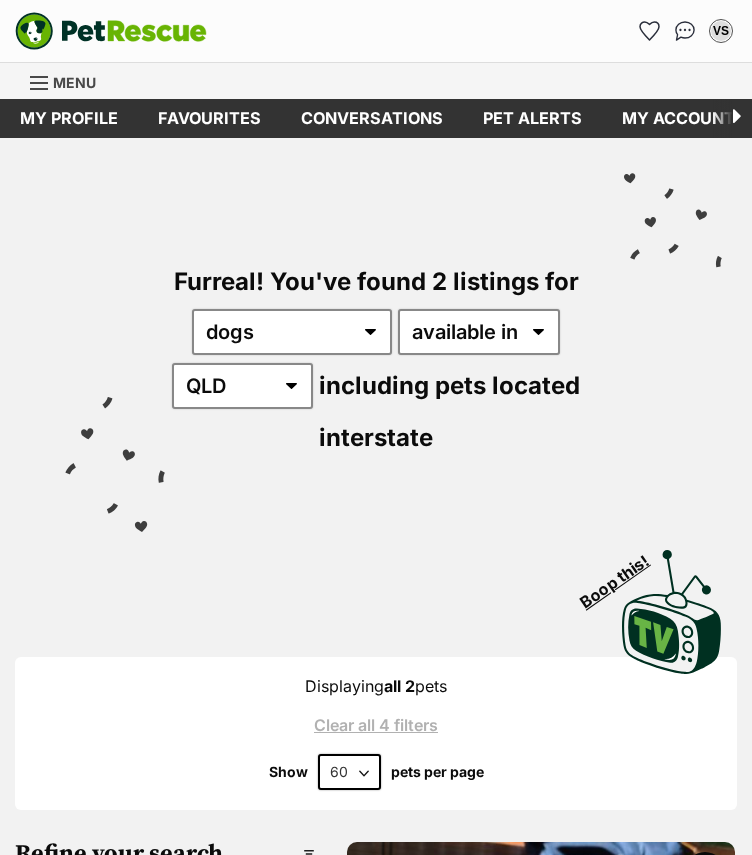 scroll, scrollTop: 0, scrollLeft: 0, axis: both 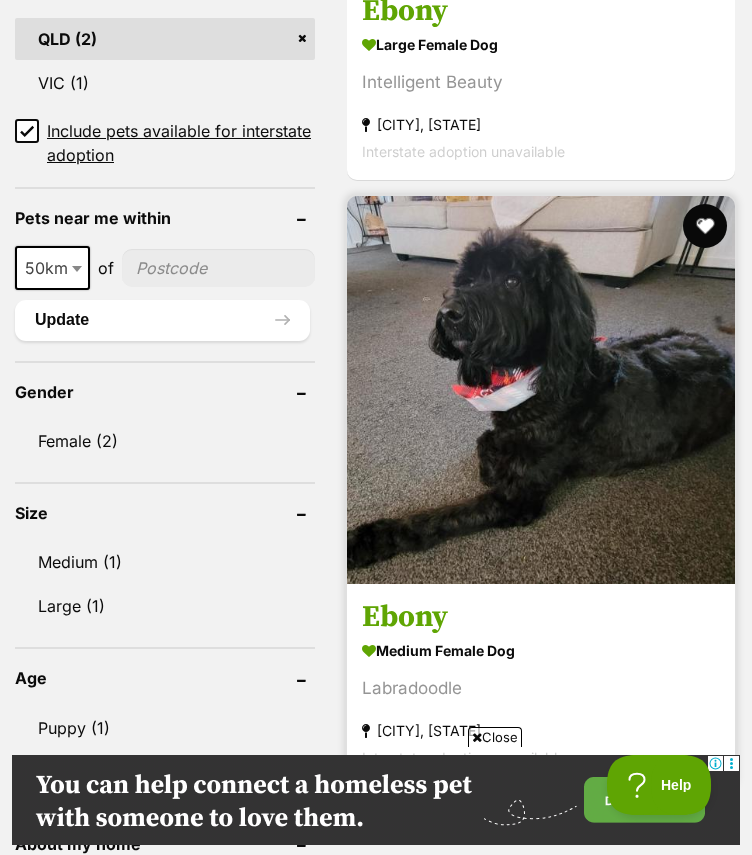 click at bounding box center (705, 226) 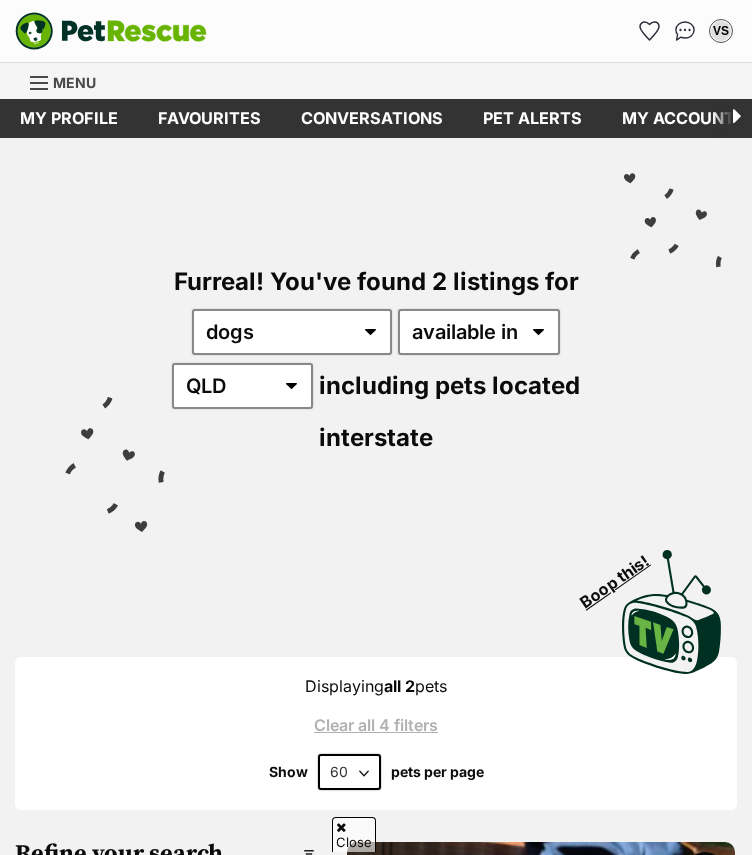 select on "60" 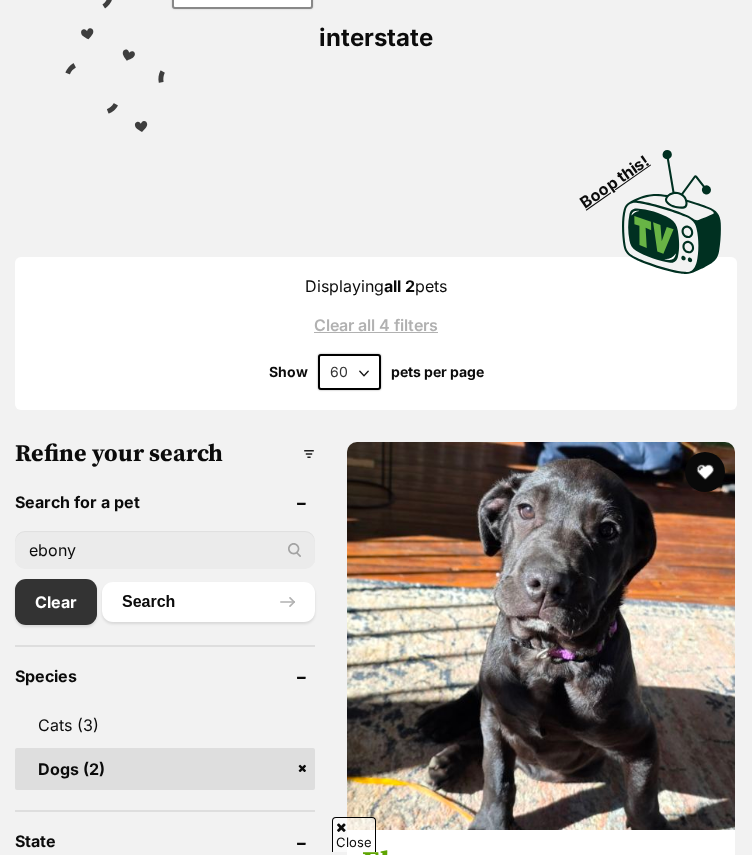 scroll, scrollTop: 0, scrollLeft: 0, axis: both 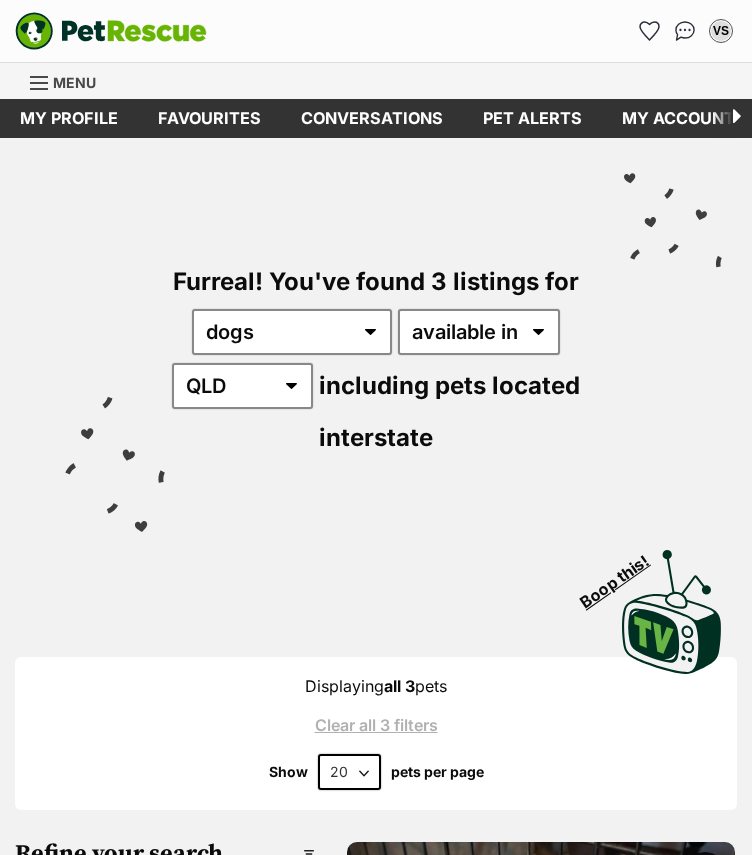 select on "QLD" 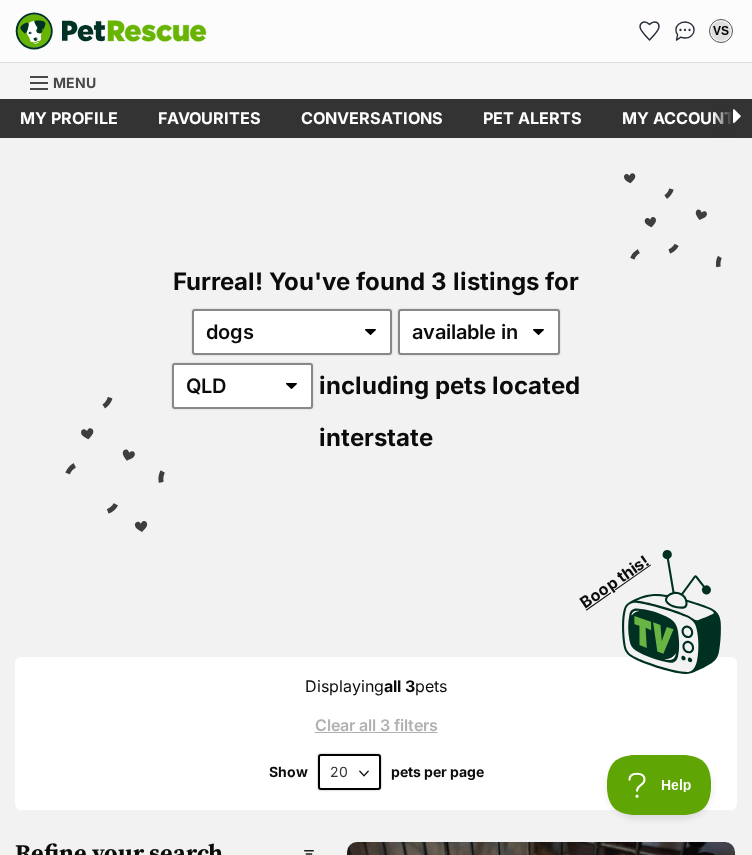 scroll, scrollTop: 0, scrollLeft: 0, axis: both 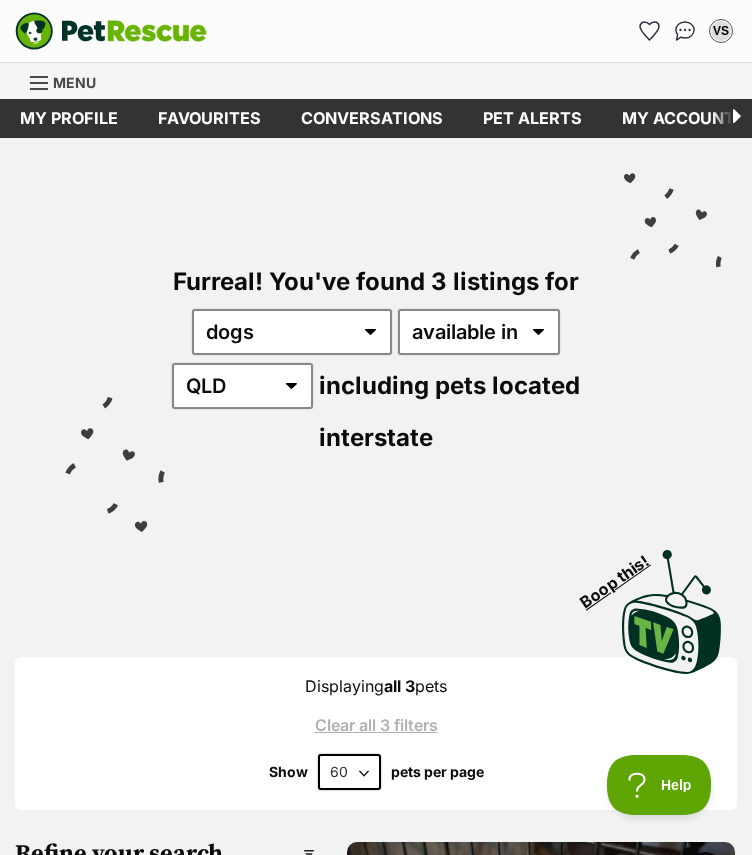 click on "20 40 60" at bounding box center (349, 772) 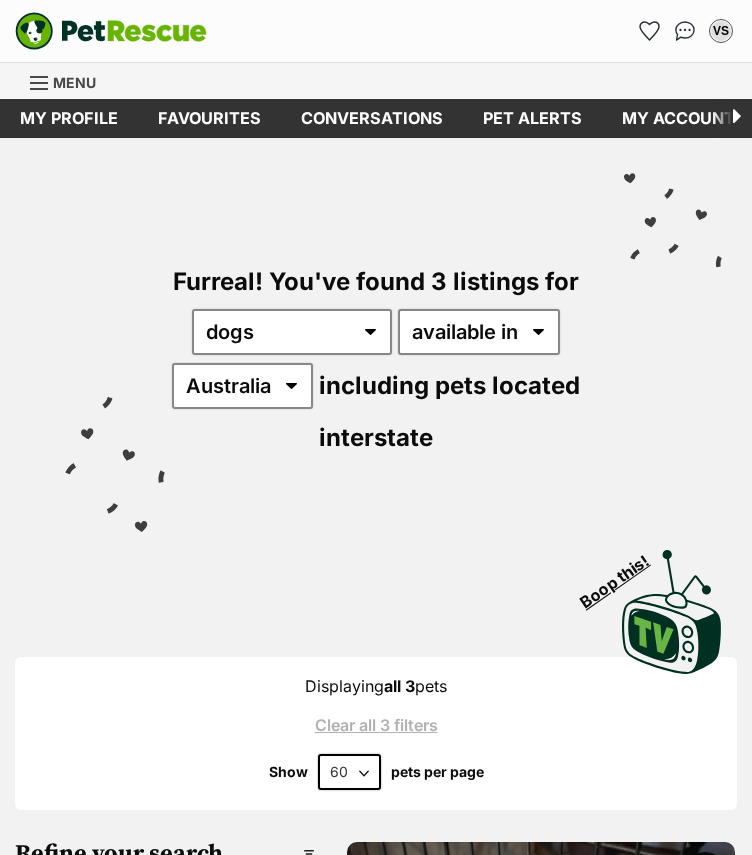 scroll, scrollTop: 0, scrollLeft: 0, axis: both 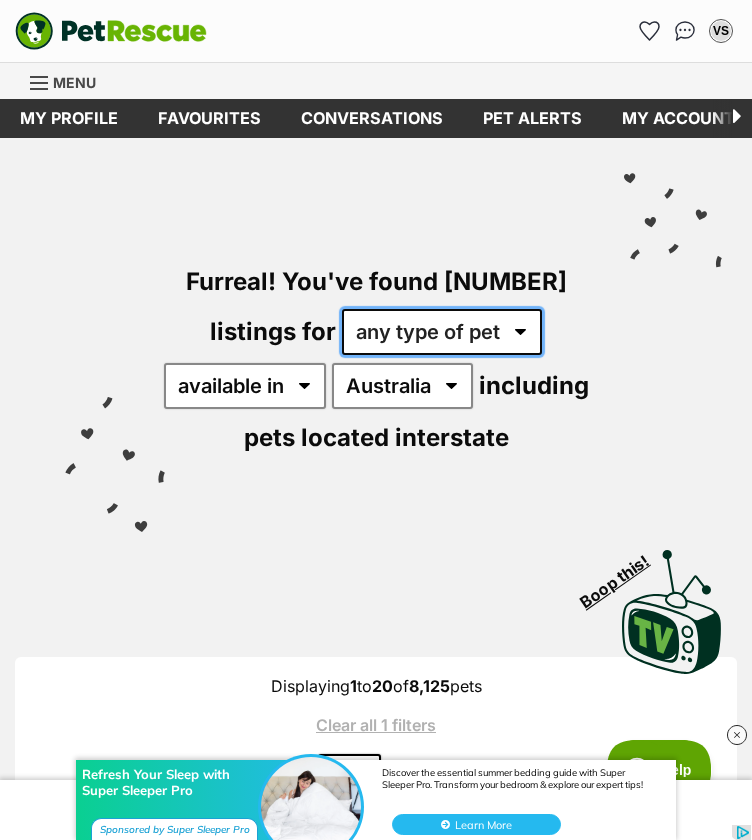 click on "any type of pet
cats
dogs
other pets" at bounding box center [442, 332] 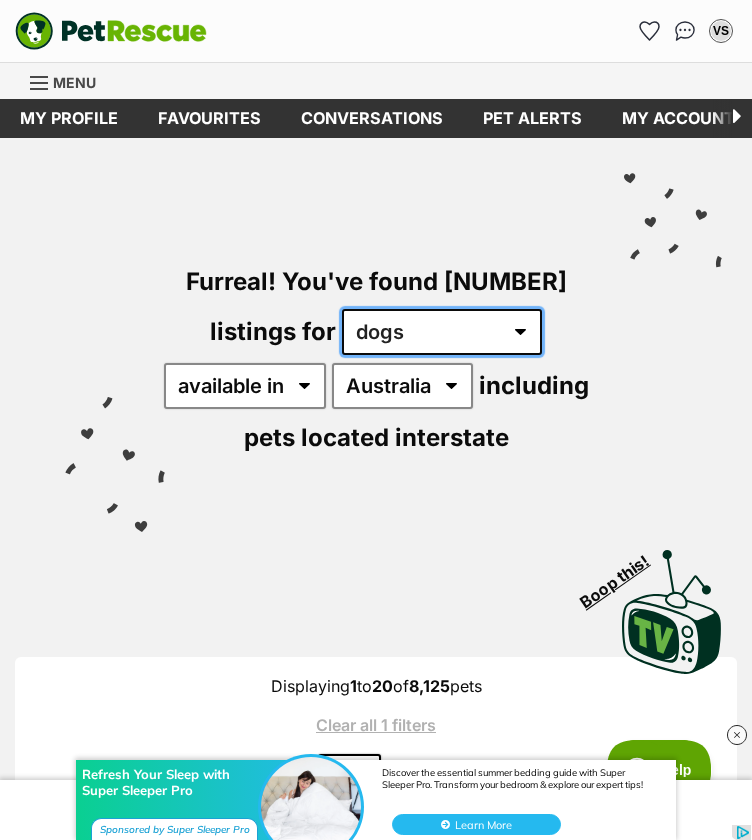 click on "any type of pet
cats
dogs
other pets" at bounding box center [442, 332] 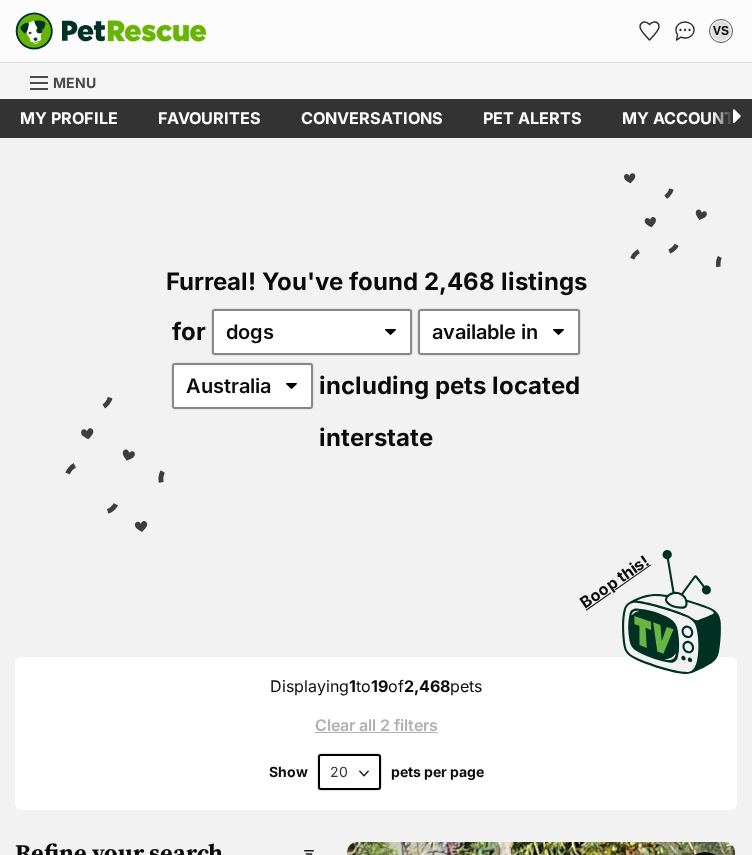 scroll, scrollTop: 0, scrollLeft: 0, axis: both 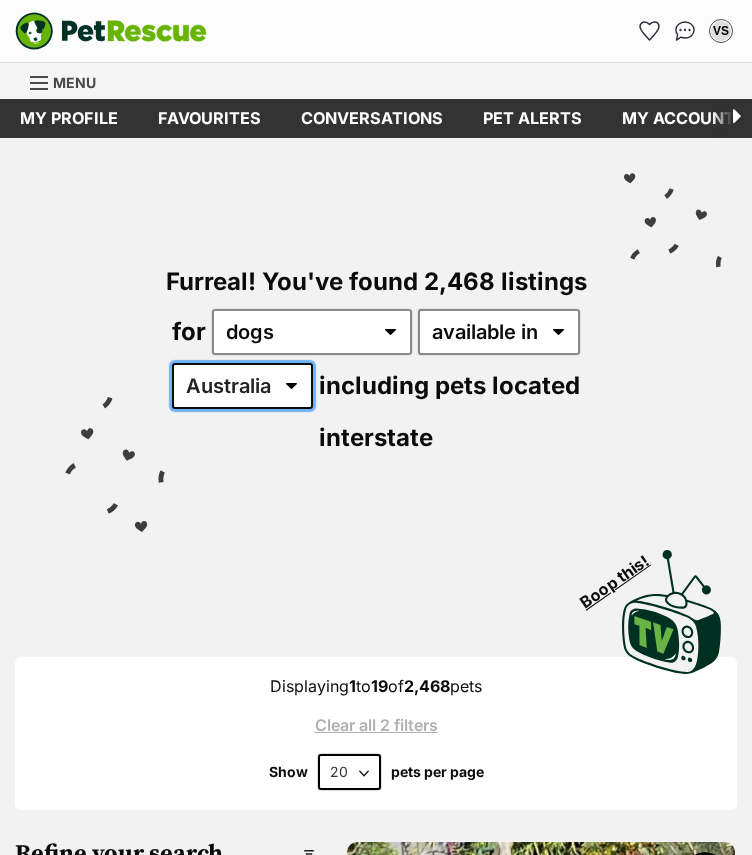 drag, startPoint x: 0, startPoint y: 0, endPoint x: 298, endPoint y: 384, distance: 486.06583 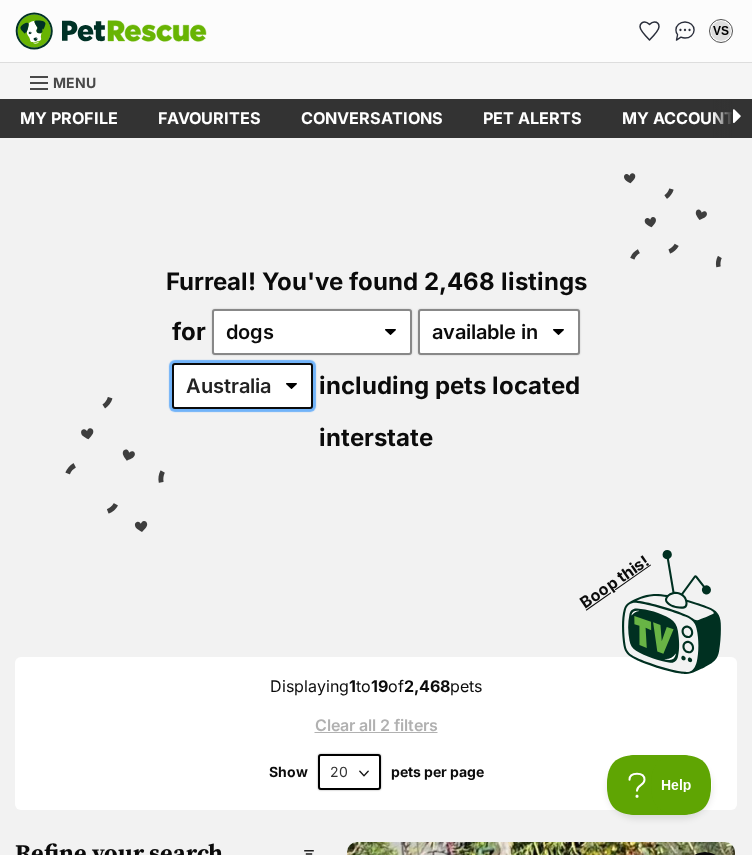 scroll, scrollTop: 0, scrollLeft: 0, axis: both 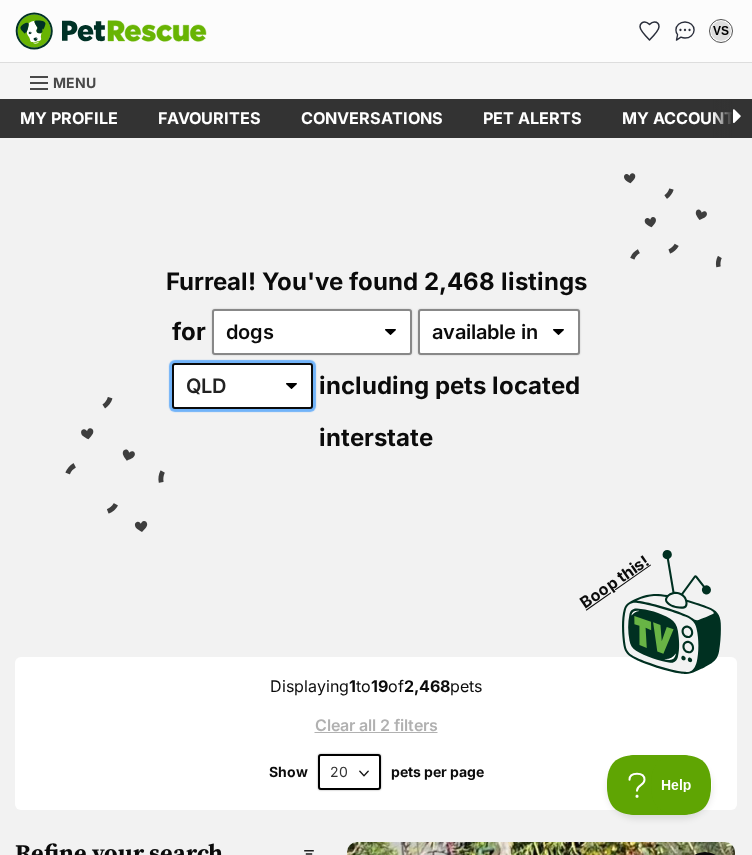 click on "Australia
ACT
NSW
NT
QLD
SA
TAS
VIC
WA" at bounding box center (242, 386) 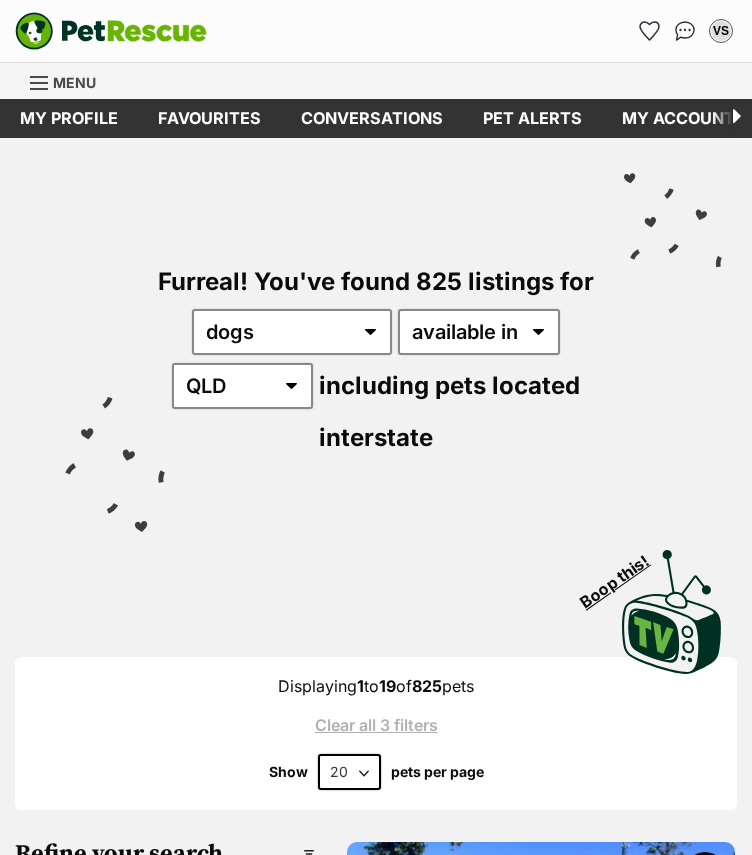 scroll, scrollTop: 0, scrollLeft: 0, axis: both 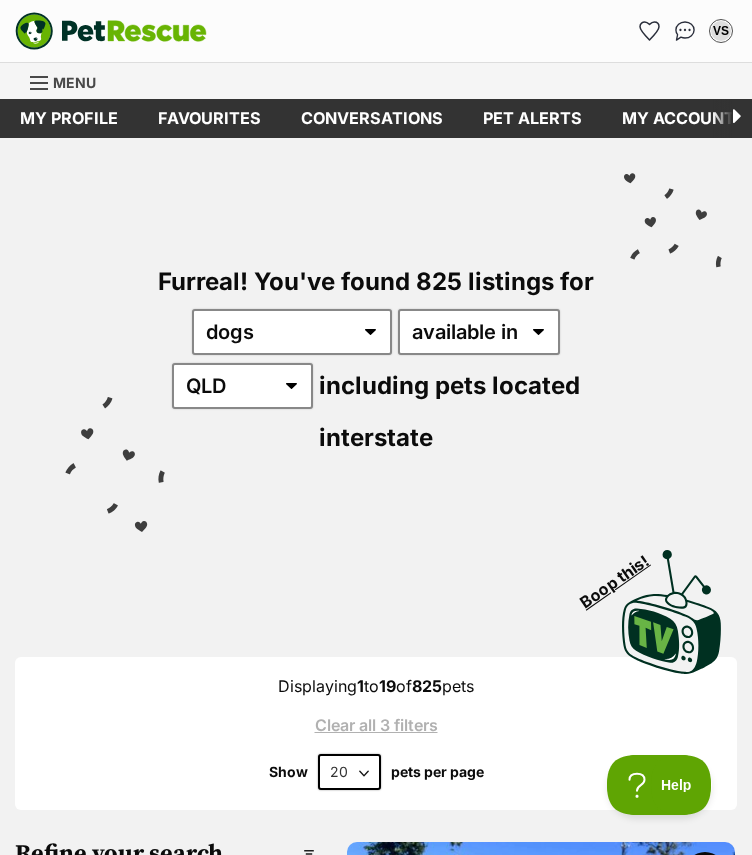 click on "20 40 60" at bounding box center (349, 772) 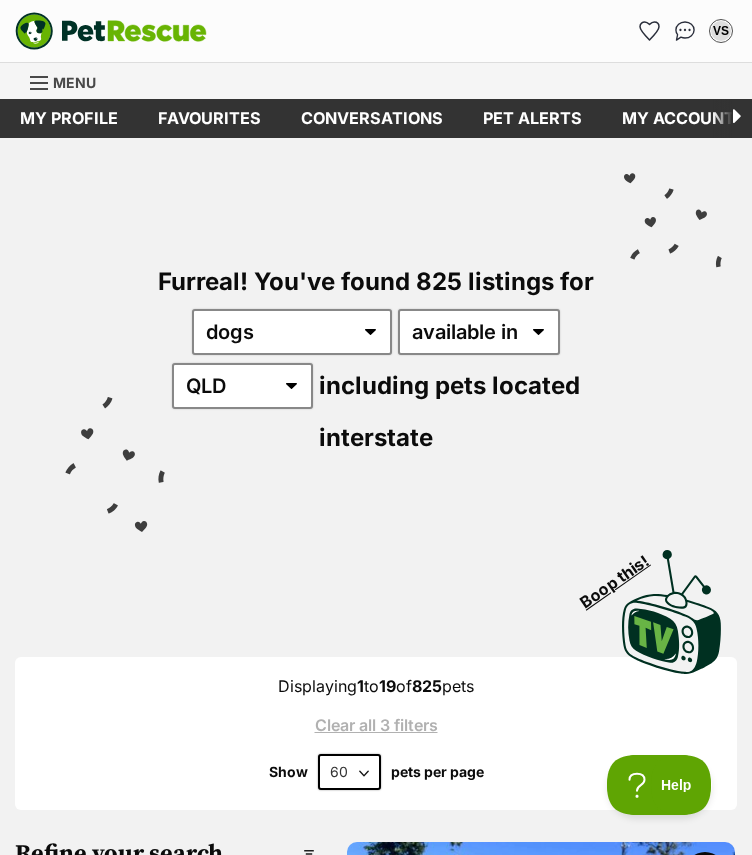 click on "20 40 60" at bounding box center (349, 772) 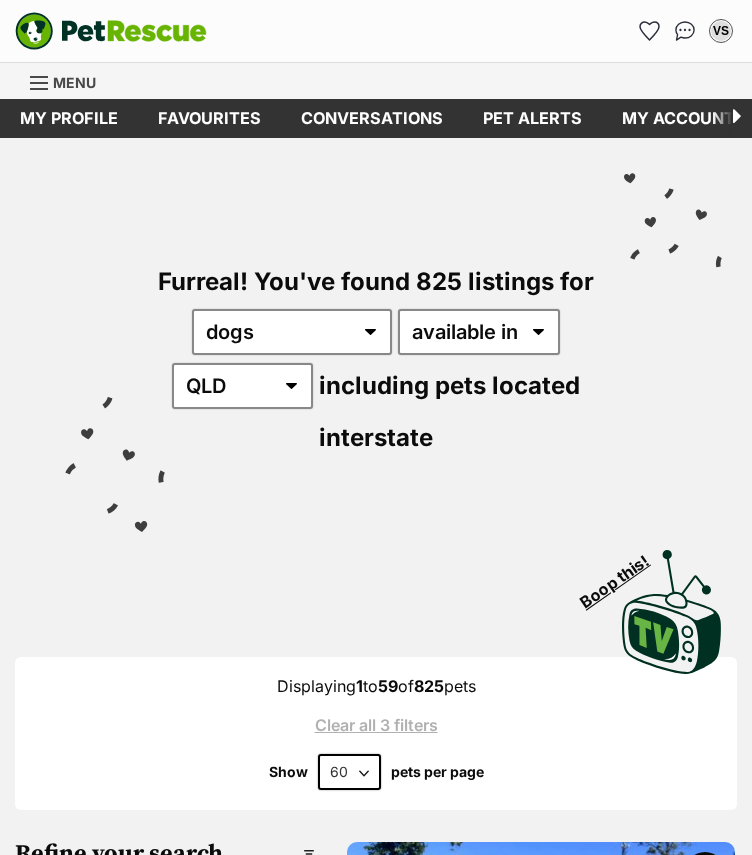 scroll, scrollTop: 0, scrollLeft: 0, axis: both 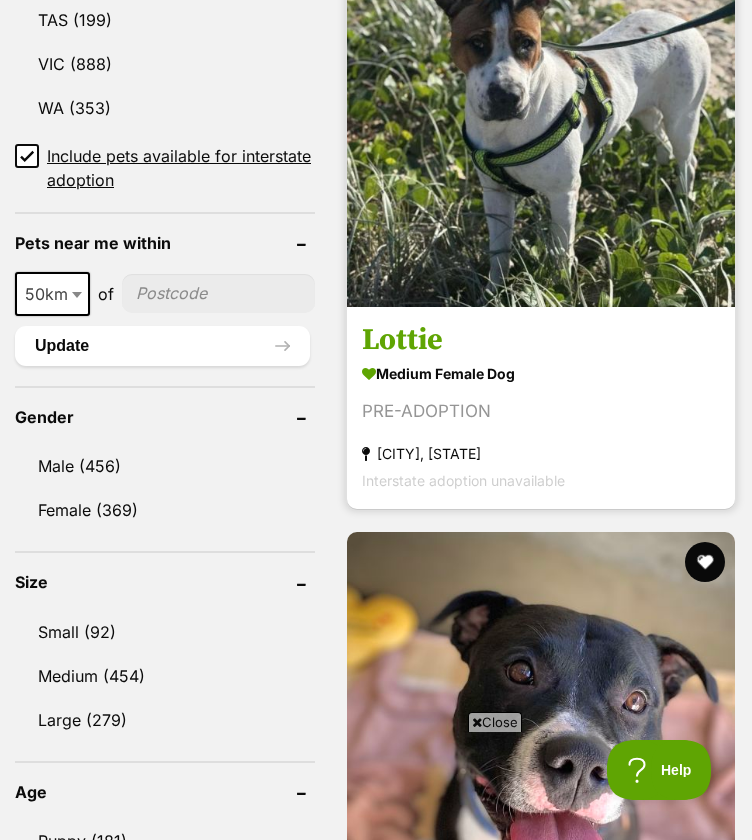 click on "Female (369)" at bounding box center (165, 510) 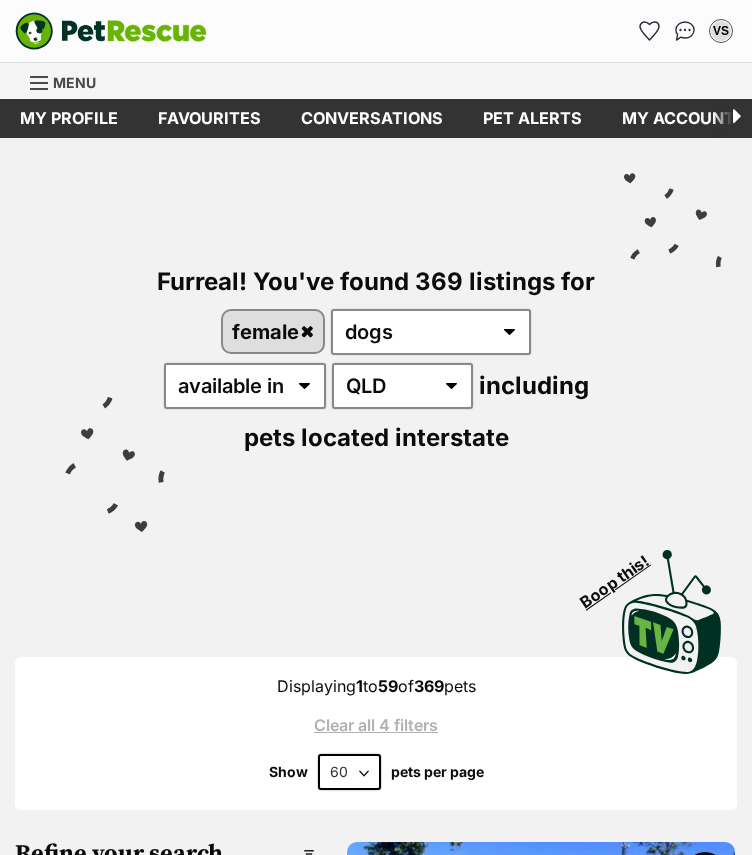 scroll, scrollTop: 0, scrollLeft: 0, axis: both 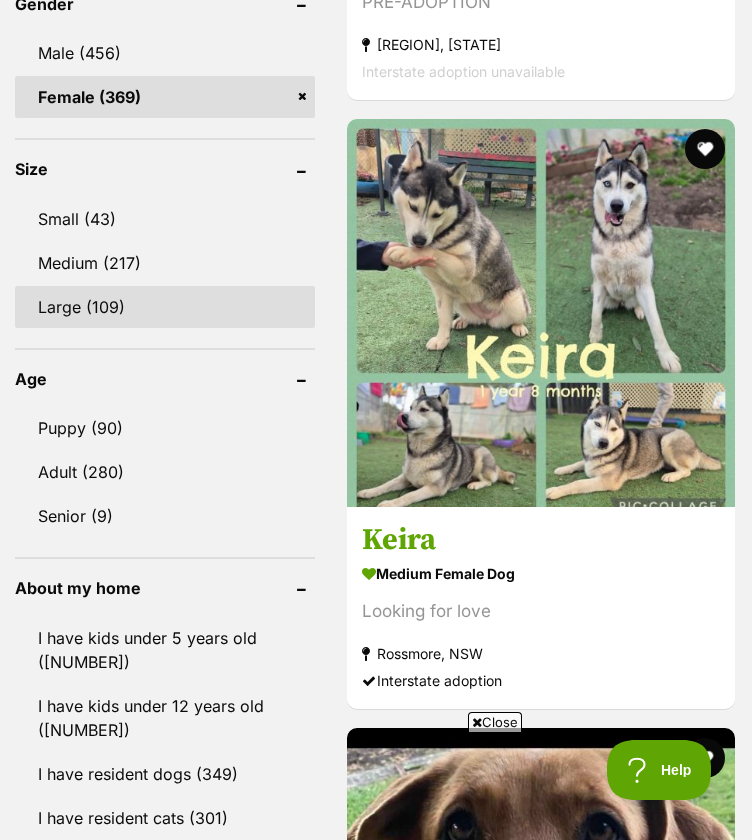 click on "Large (109)" at bounding box center [165, 307] 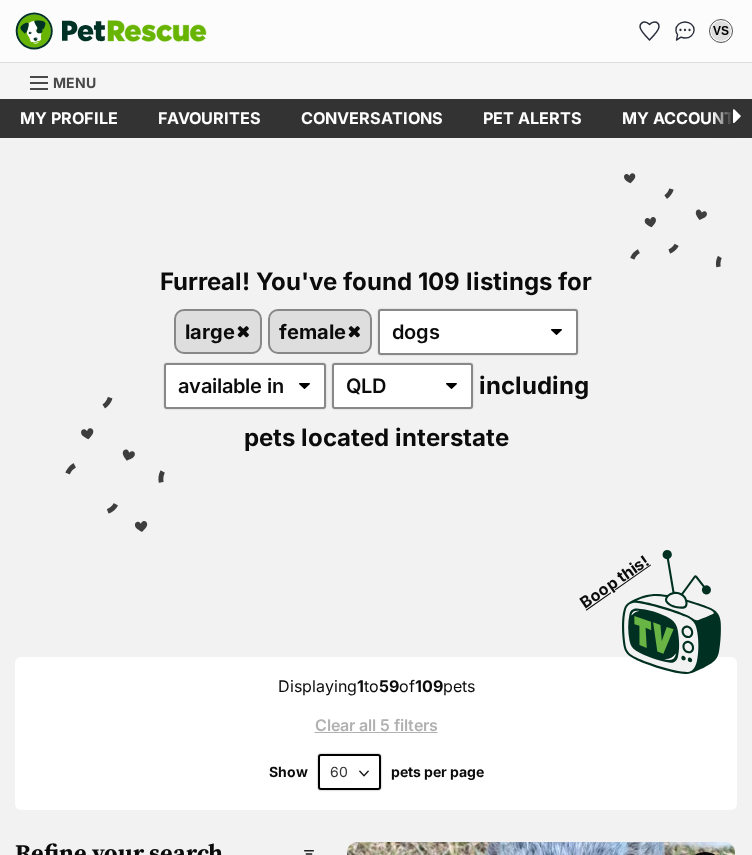 scroll, scrollTop: 0, scrollLeft: 0, axis: both 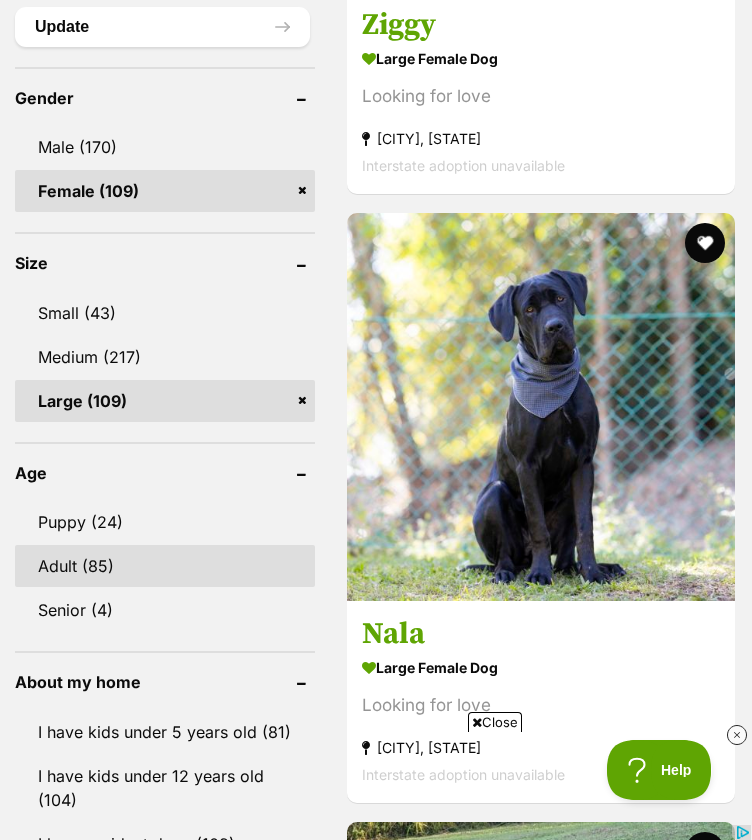 click on "Adult (85)" at bounding box center [165, 566] 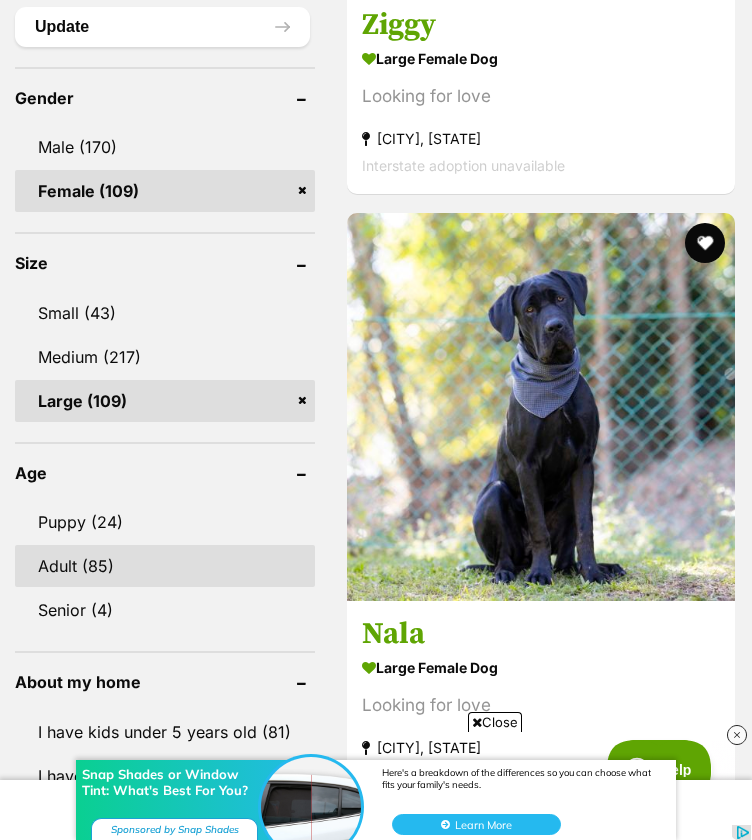 scroll, scrollTop: 0, scrollLeft: 0, axis: both 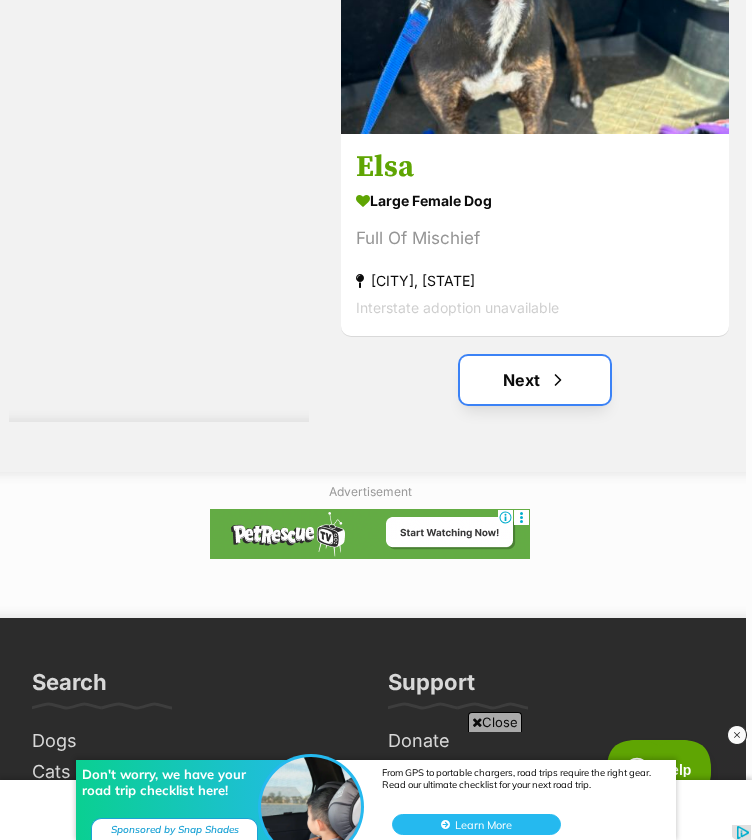 click on "Next" at bounding box center [535, 380] 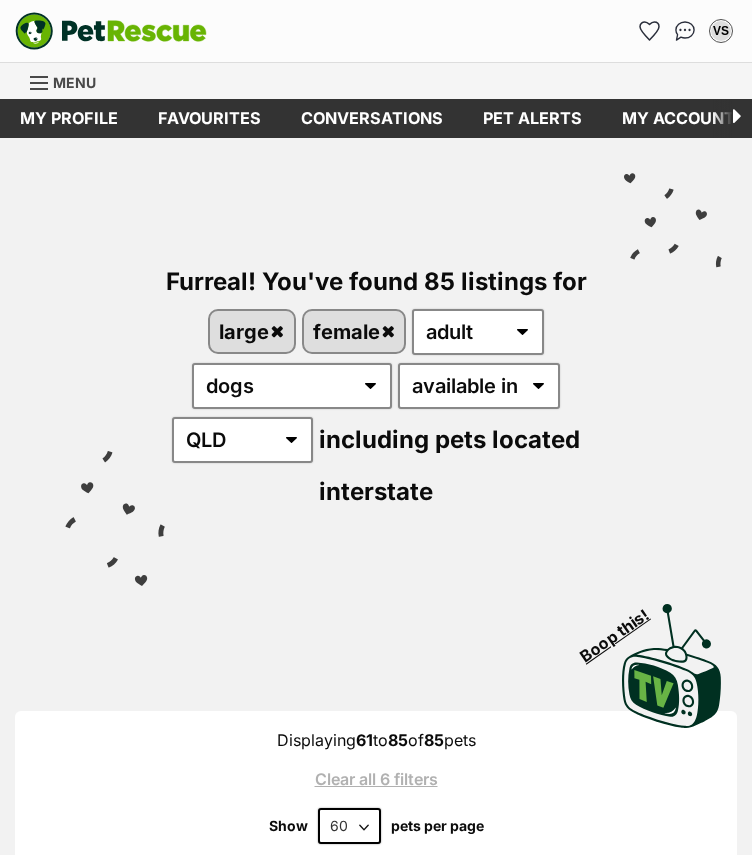 scroll, scrollTop: 0, scrollLeft: 0, axis: both 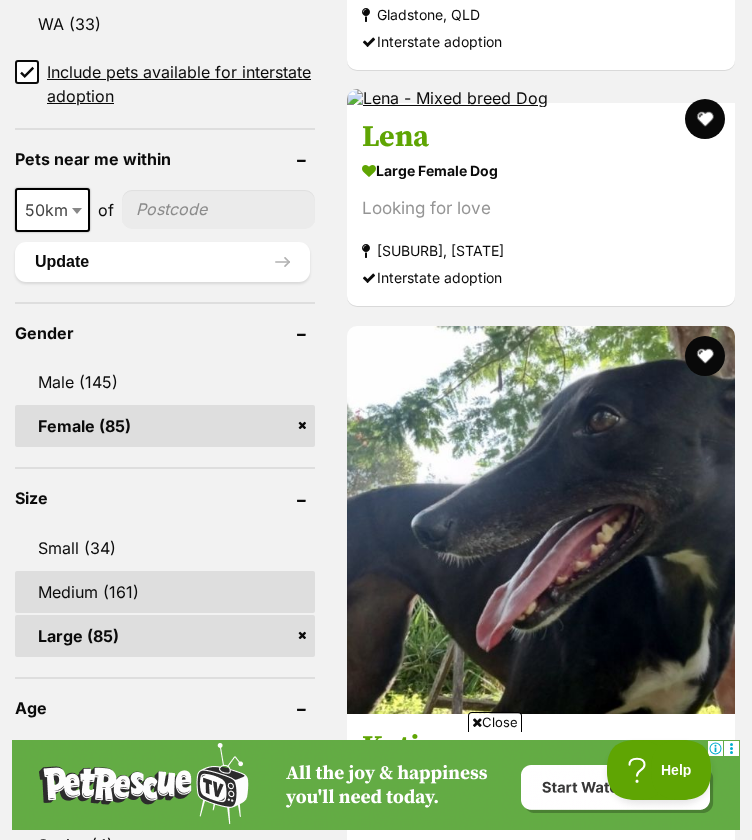 click on "Medium (161)" at bounding box center (165, 592) 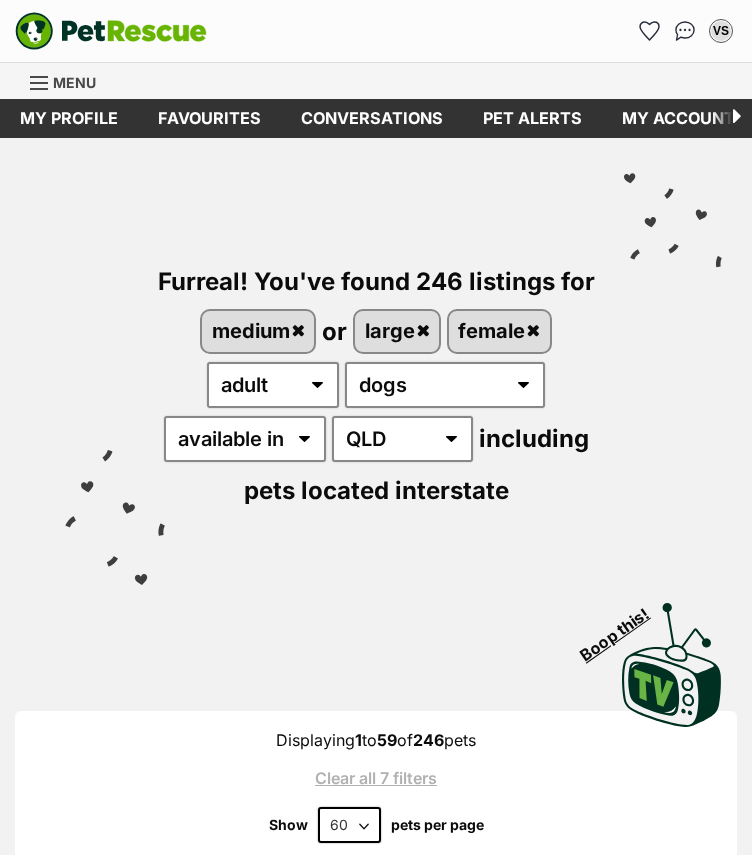 scroll, scrollTop: 0, scrollLeft: 0, axis: both 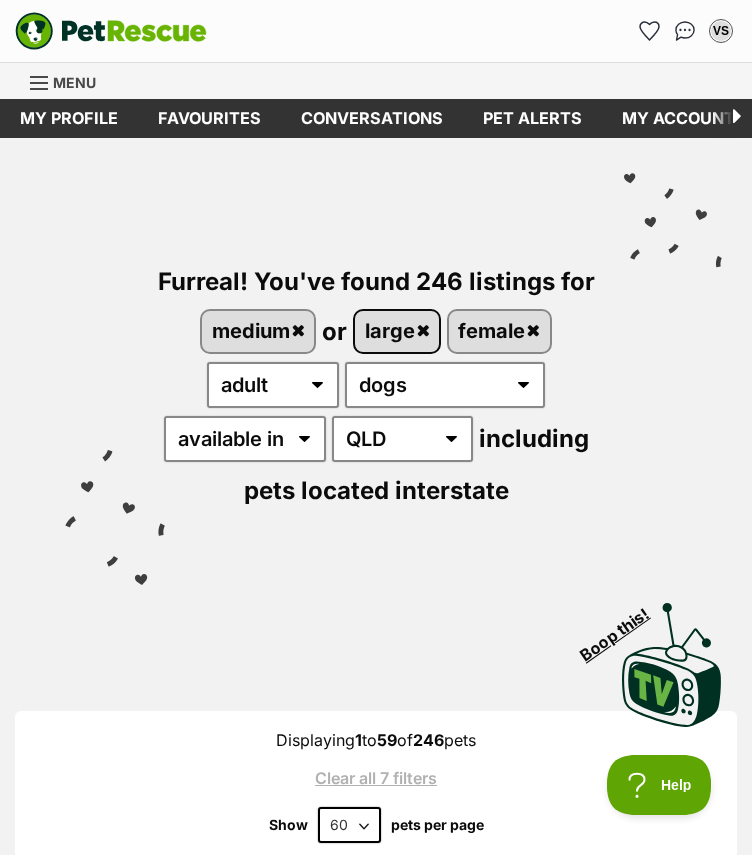 click on "large" at bounding box center [397, 331] 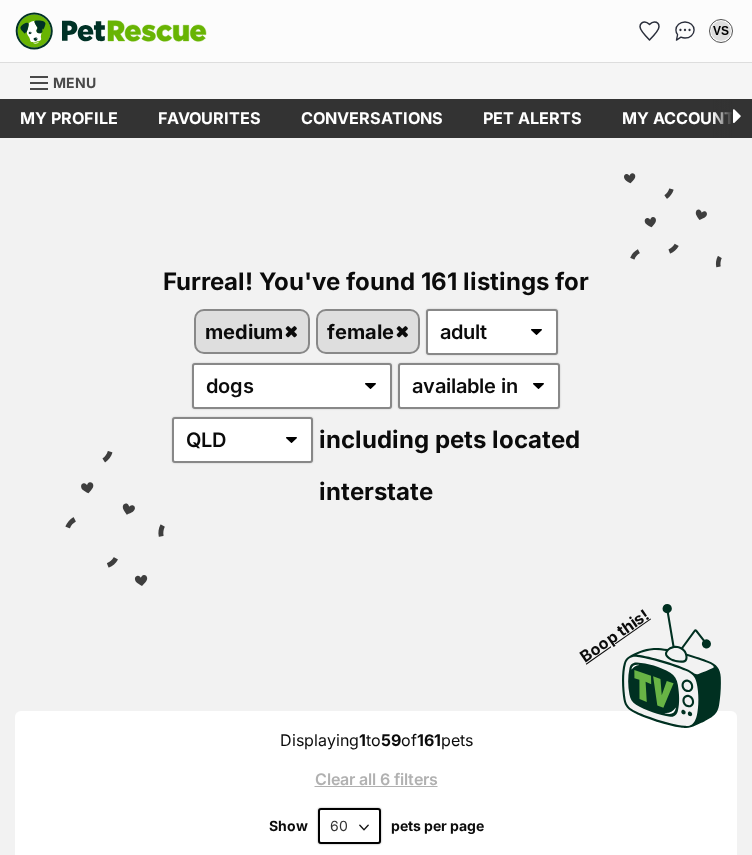 scroll, scrollTop: 0, scrollLeft: 0, axis: both 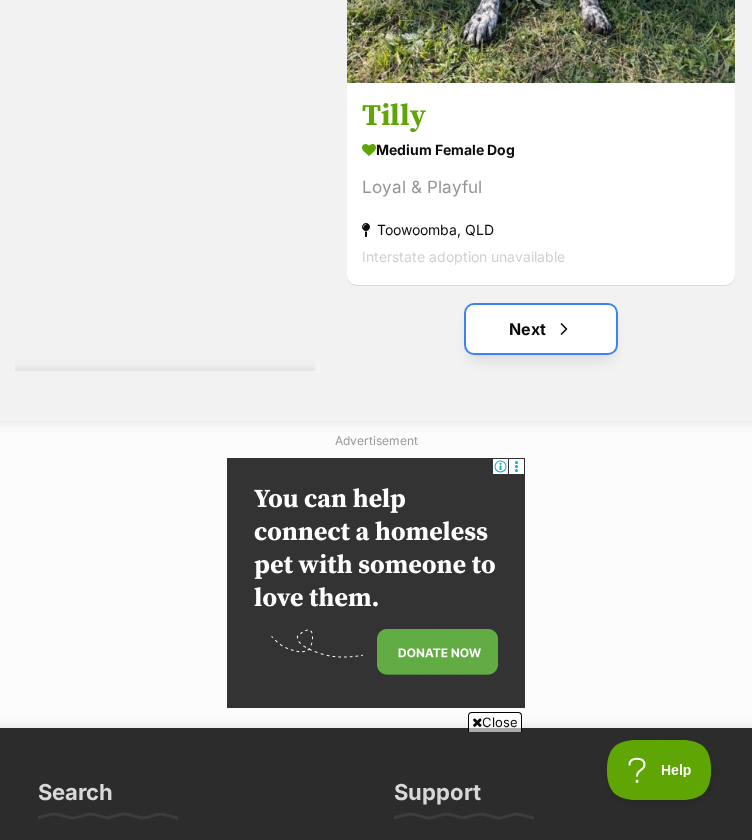click on "Next" at bounding box center (541, 329) 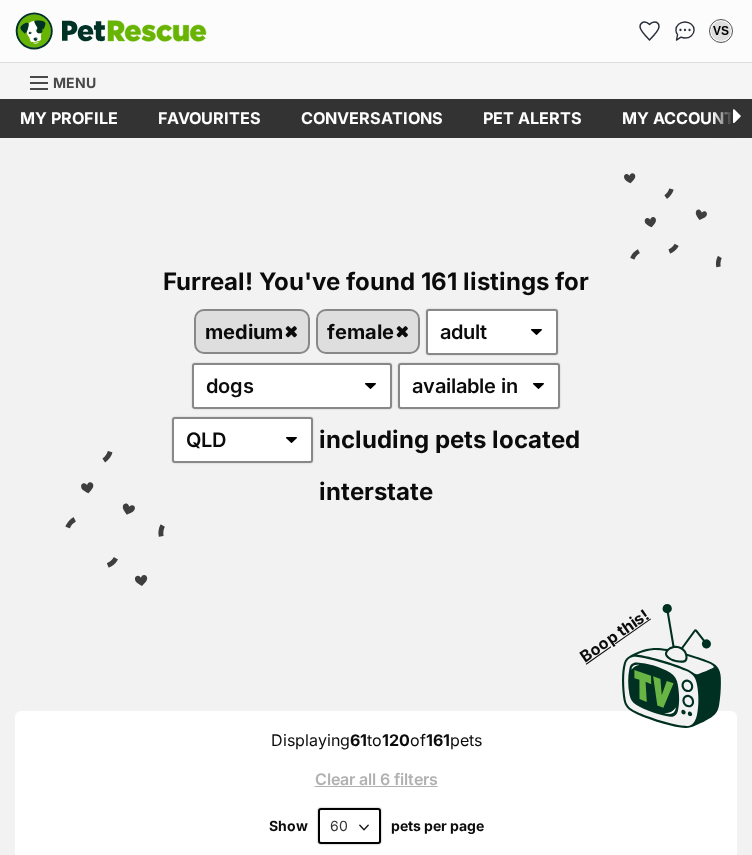 scroll, scrollTop: 0, scrollLeft: 0, axis: both 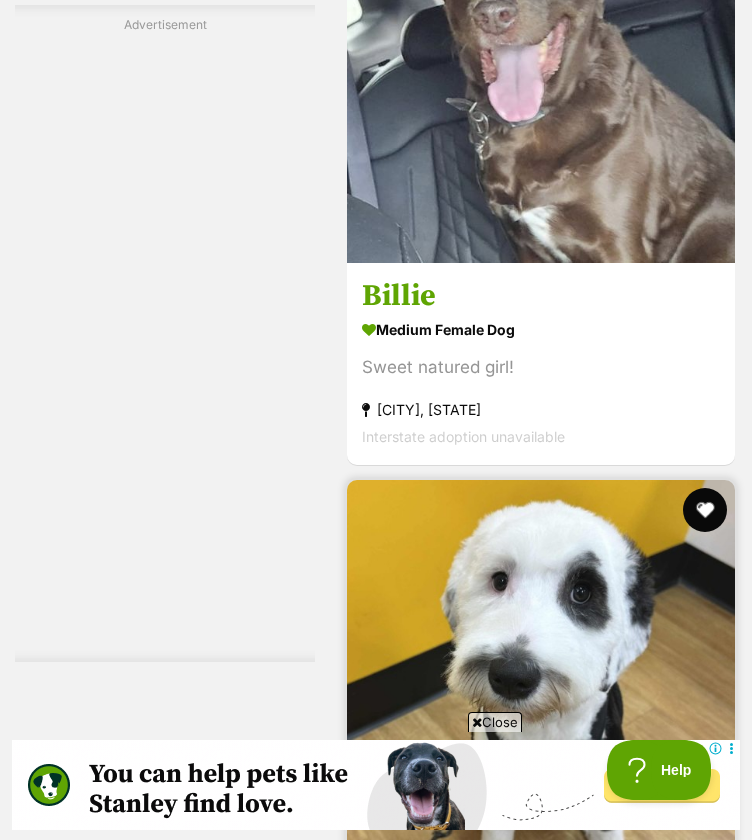 click at bounding box center (705, 510) 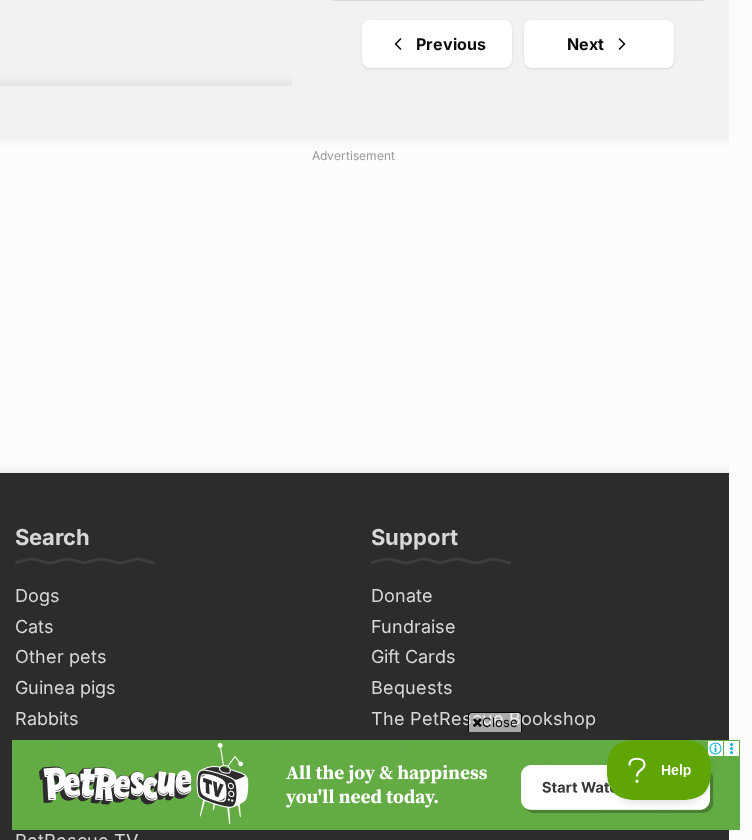 scroll, scrollTop: 42920, scrollLeft: 23, axis: both 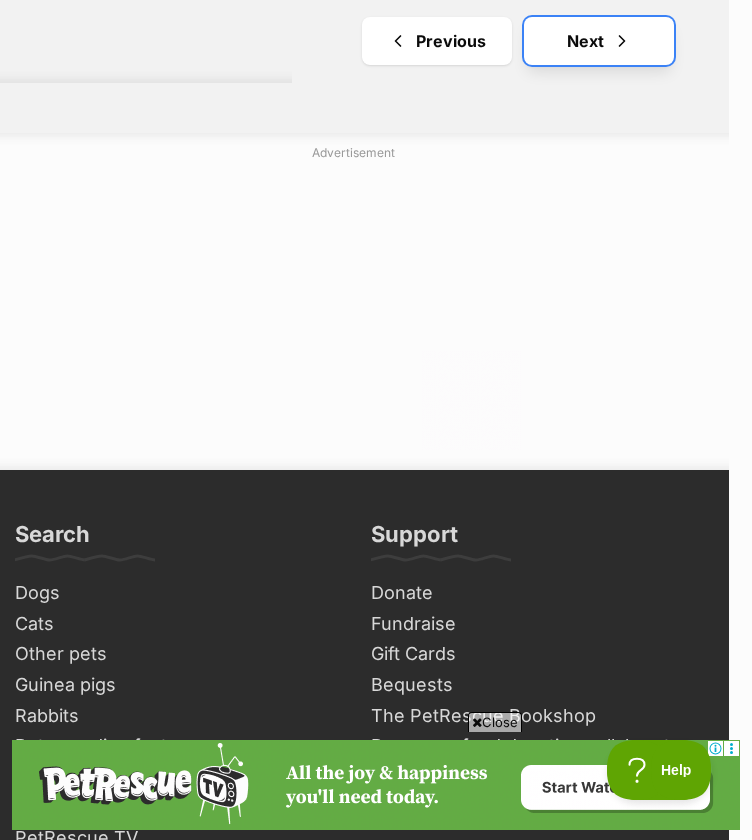 click on "Next" at bounding box center (599, 41) 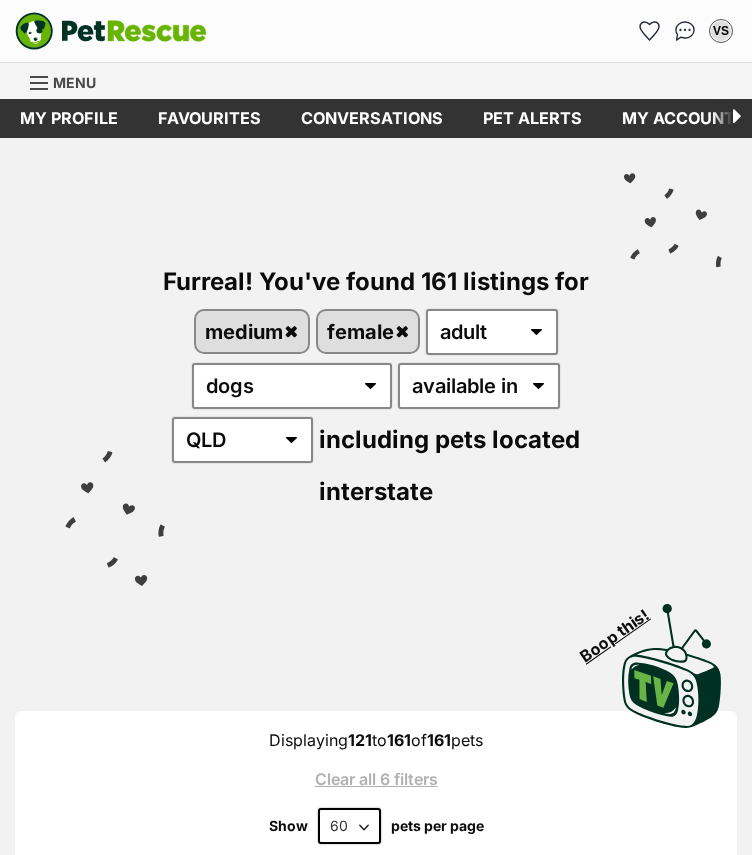 scroll, scrollTop: 0, scrollLeft: 0, axis: both 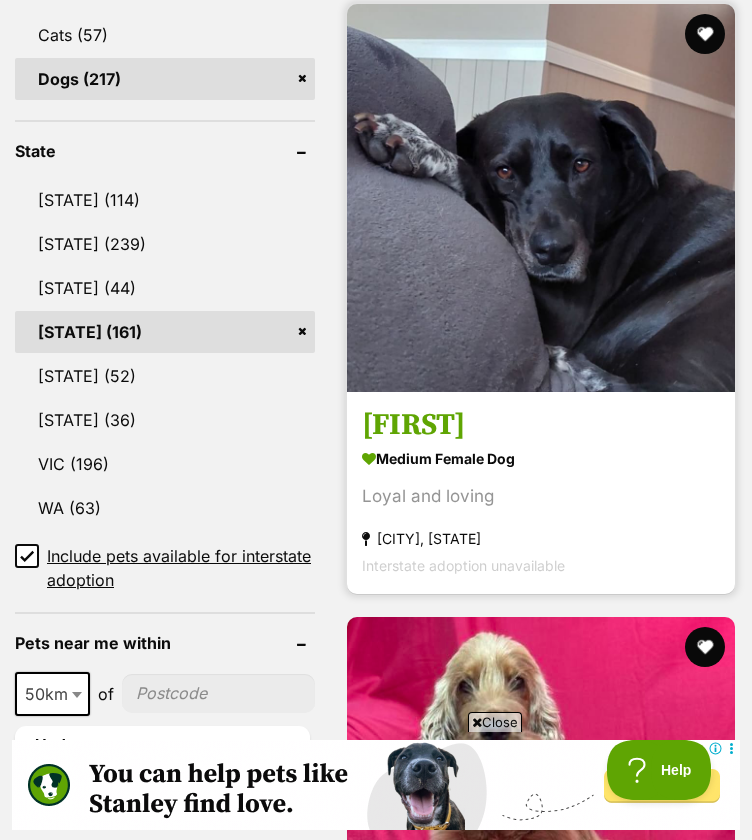 click at bounding box center (541, 198) 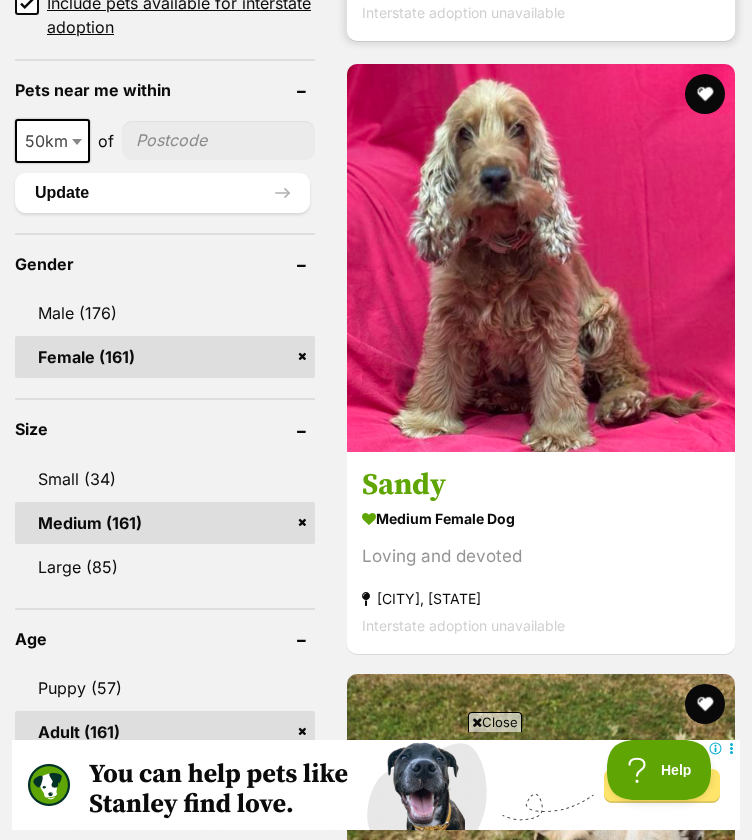scroll, scrollTop: 1672, scrollLeft: 0, axis: vertical 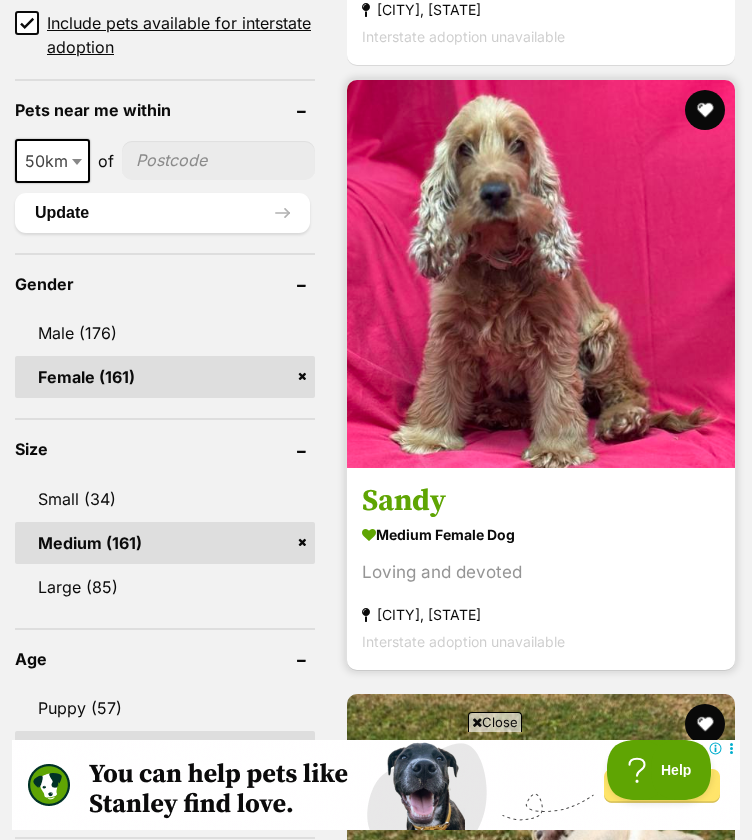 click at bounding box center (541, 274) 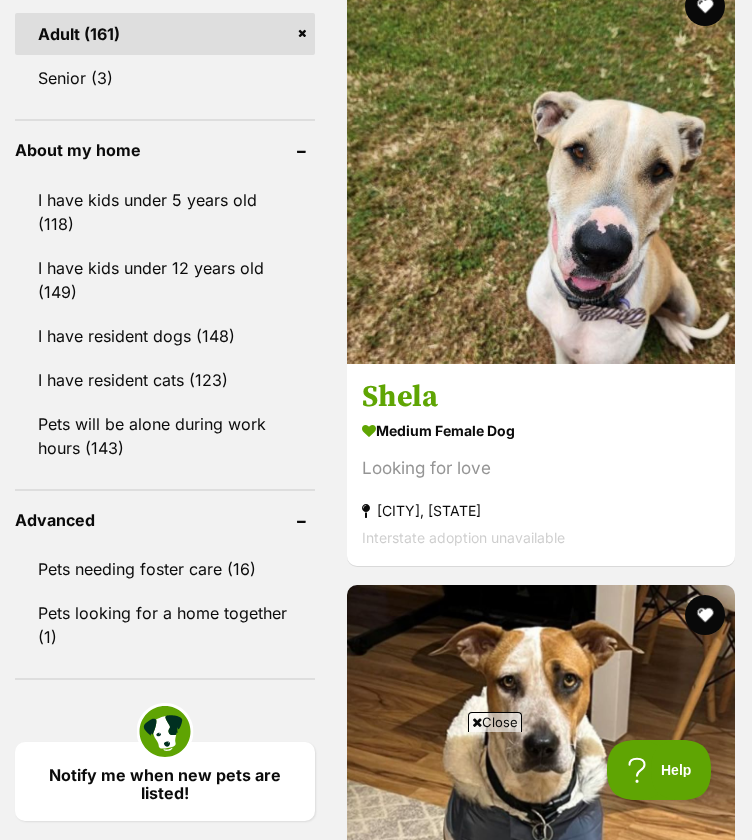 scroll, scrollTop: 0, scrollLeft: 0, axis: both 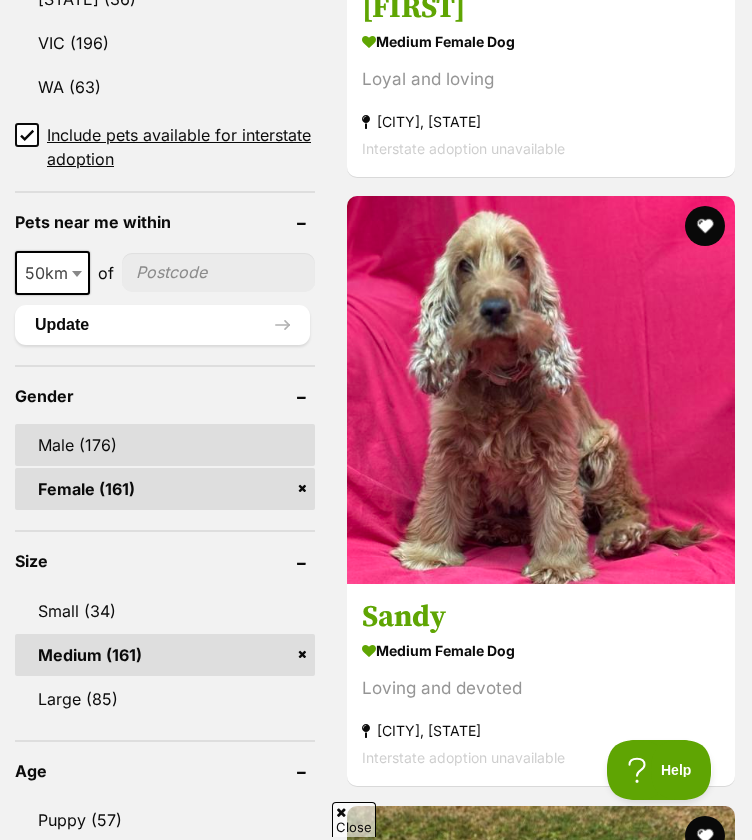 click on "Male (176)" at bounding box center (165, 445) 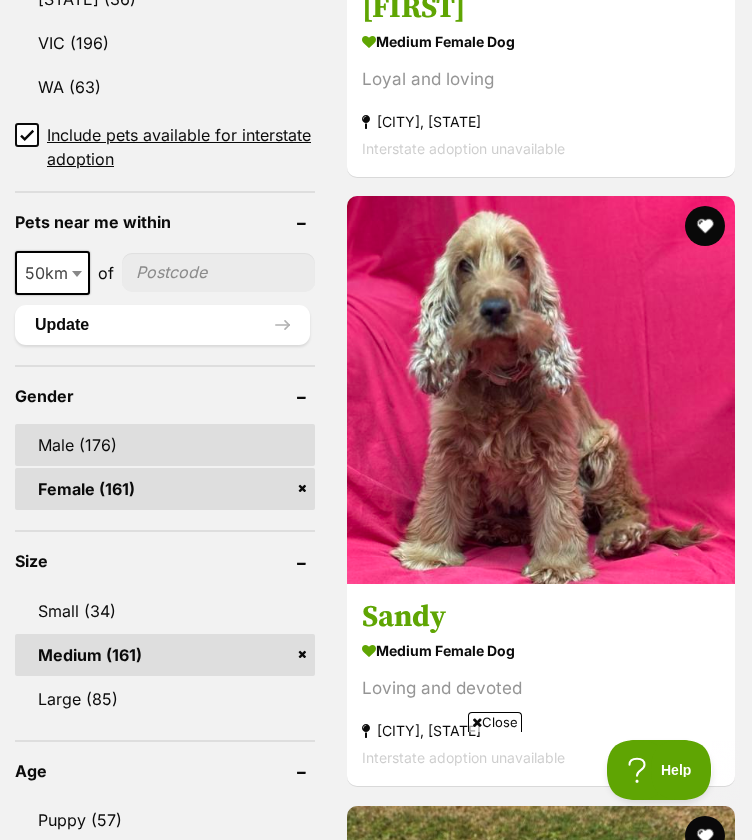 scroll, scrollTop: 0, scrollLeft: 0, axis: both 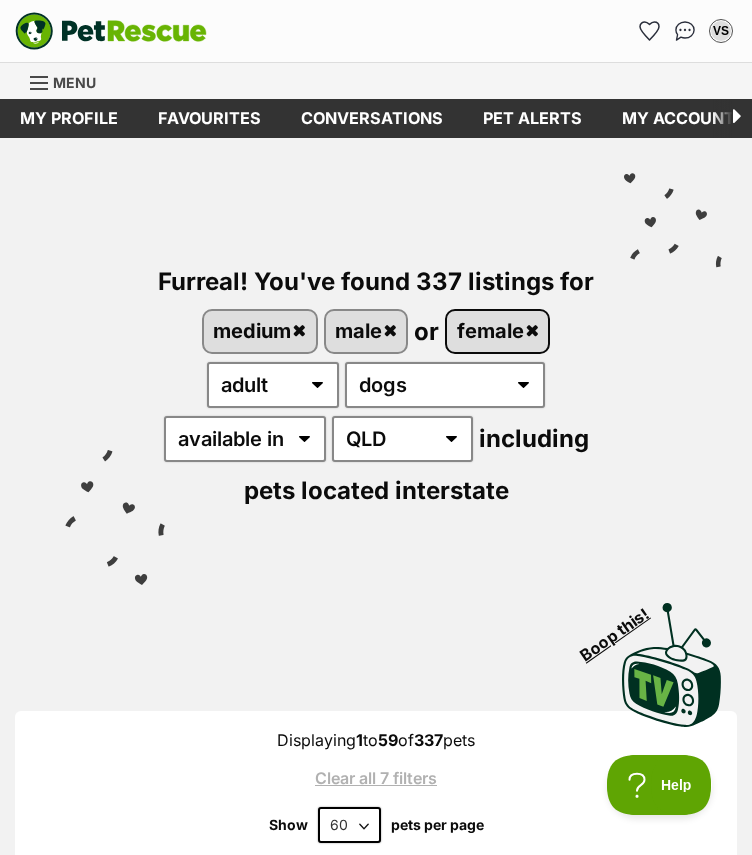 click on "female" at bounding box center [497, 331] 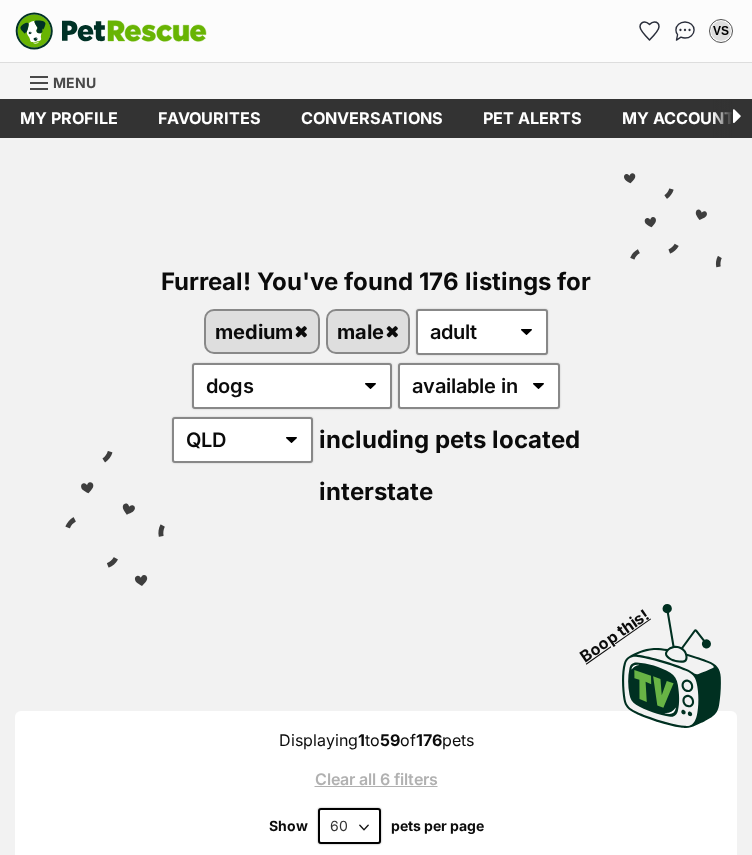 scroll, scrollTop: 0, scrollLeft: 0, axis: both 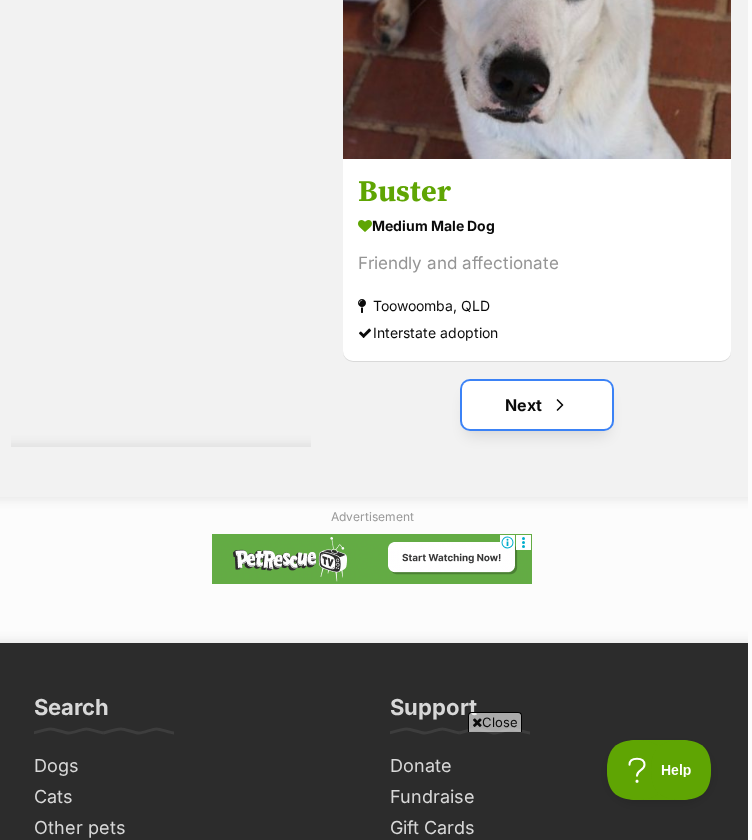 click on "Next" at bounding box center [537, 405] 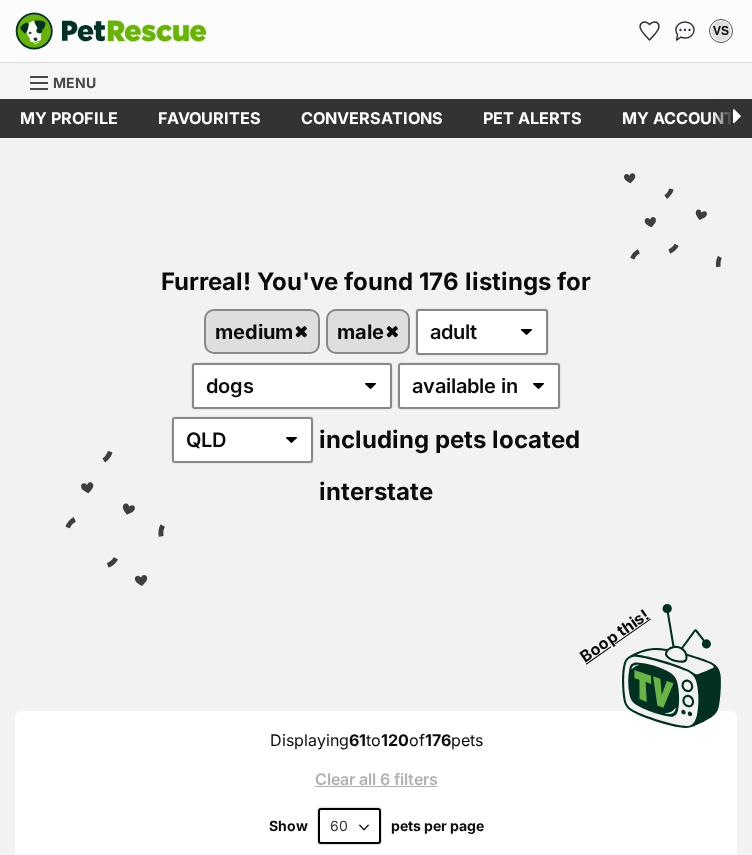 scroll, scrollTop: 0, scrollLeft: 0, axis: both 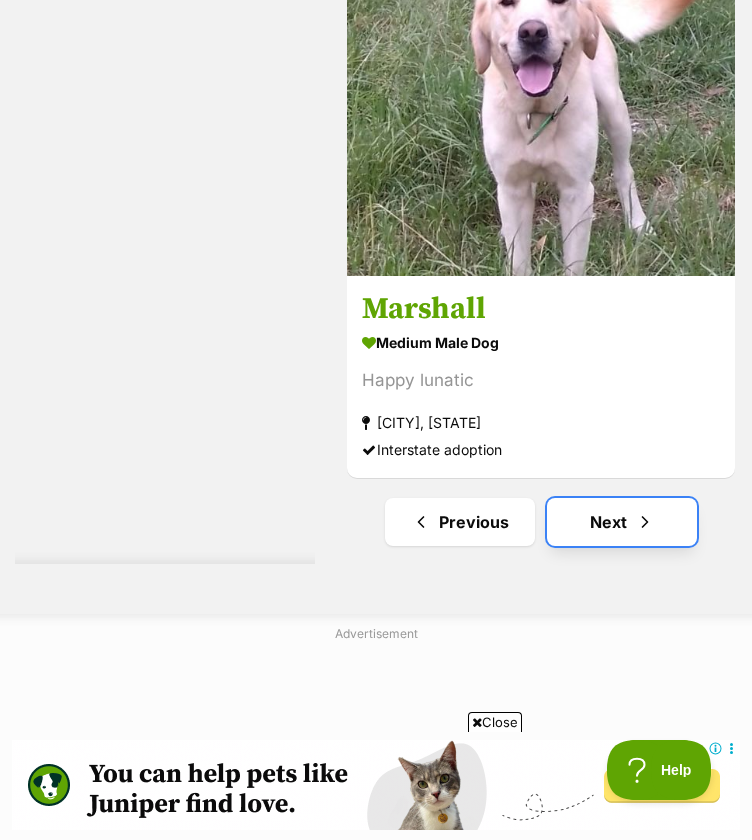 click at bounding box center [645, 522] 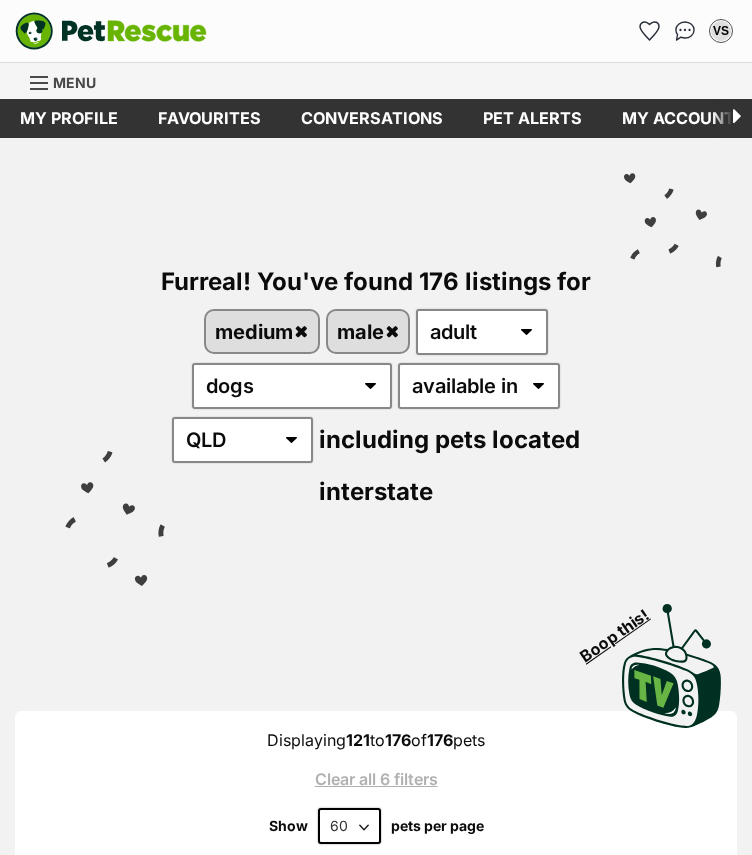 scroll, scrollTop: 0, scrollLeft: 0, axis: both 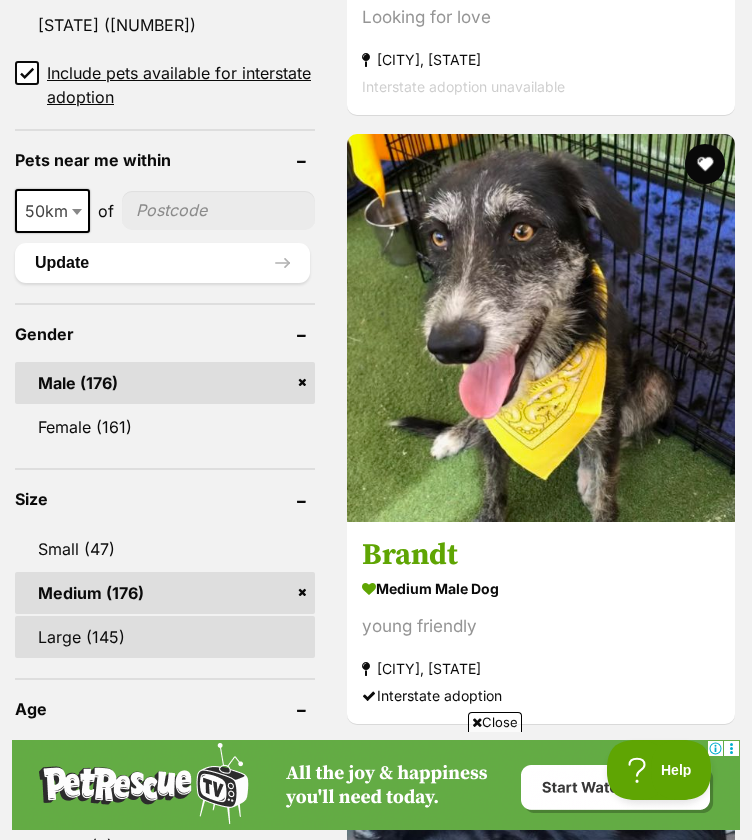 click on "Large (145)" at bounding box center [165, 637] 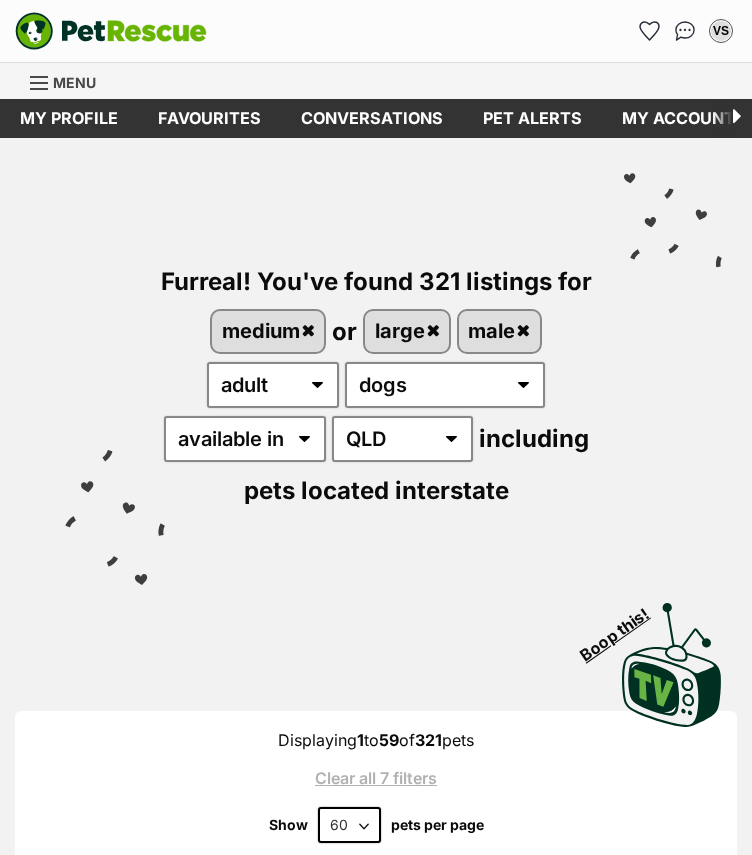 scroll, scrollTop: 0, scrollLeft: 0, axis: both 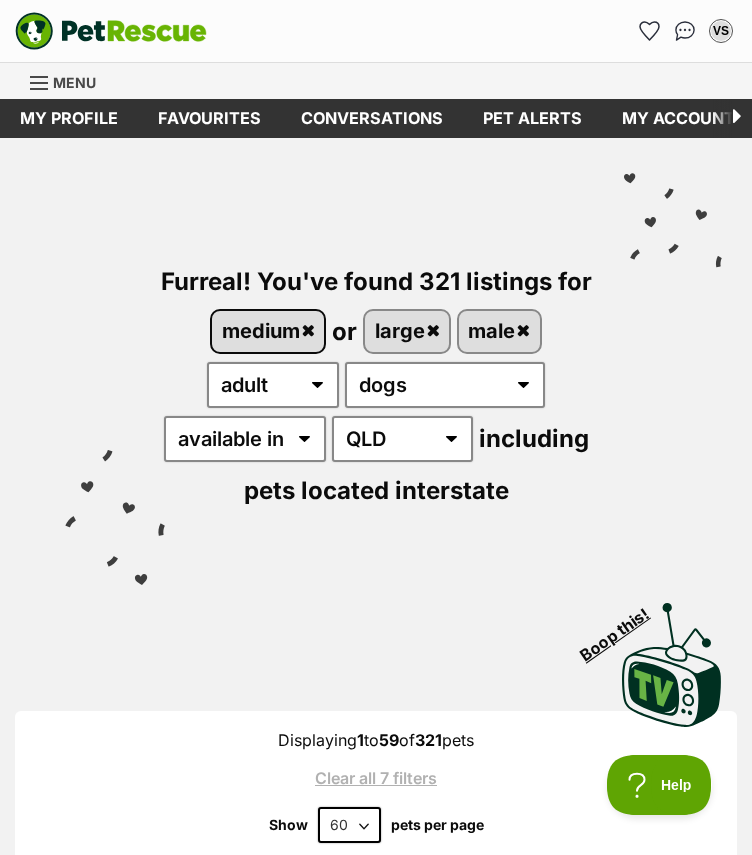 click on "medium" at bounding box center [268, 331] 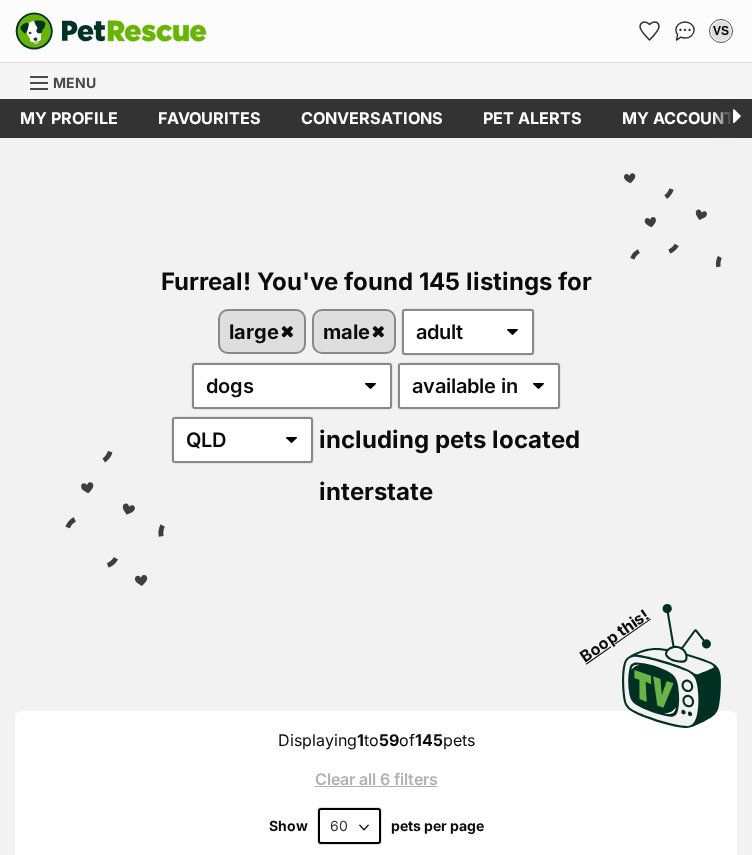 scroll, scrollTop: 0, scrollLeft: 0, axis: both 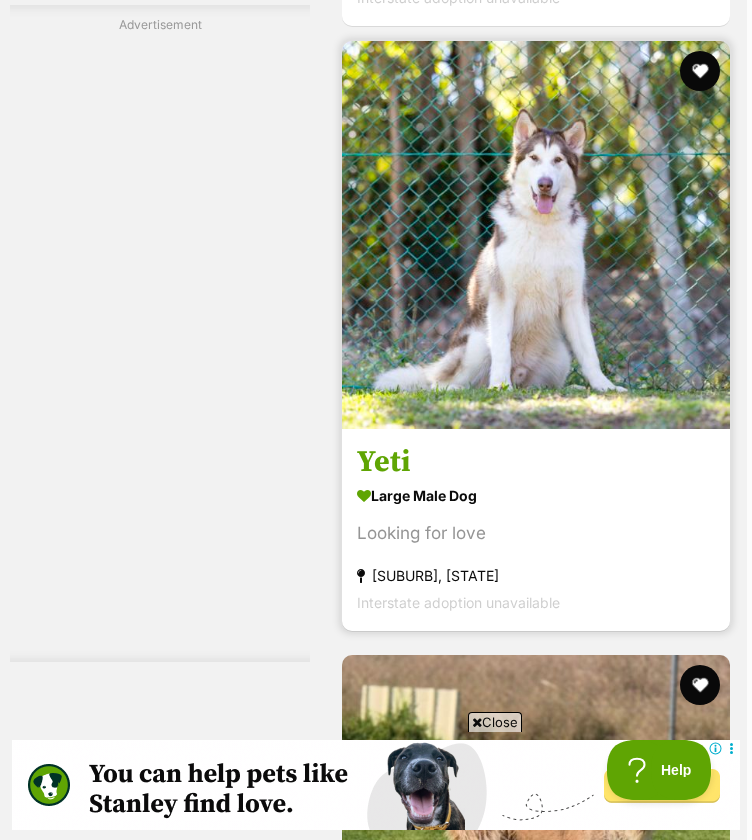 click at bounding box center (536, 235) 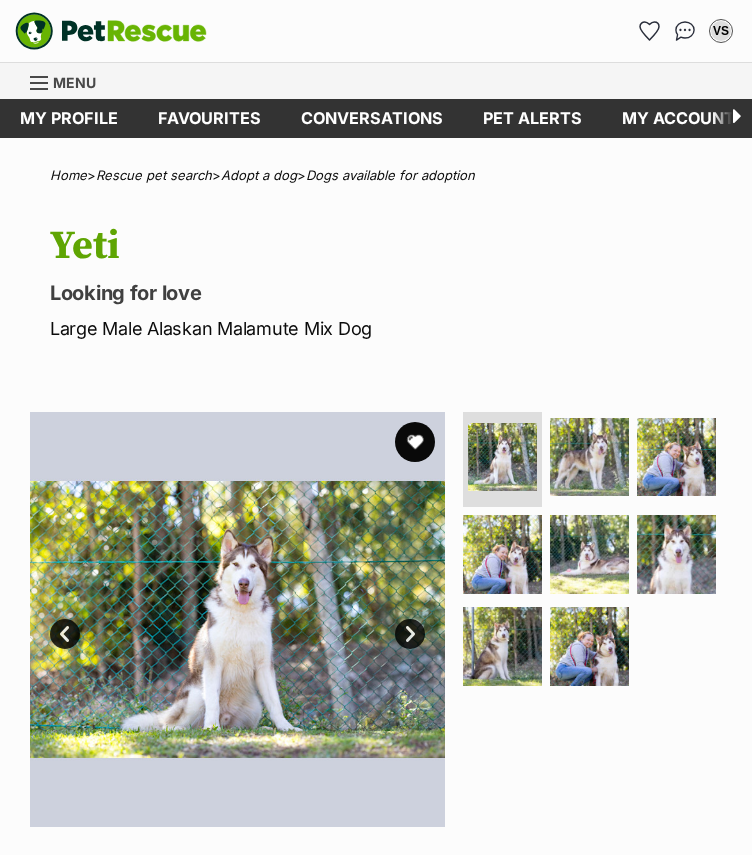 scroll, scrollTop: 0, scrollLeft: 0, axis: both 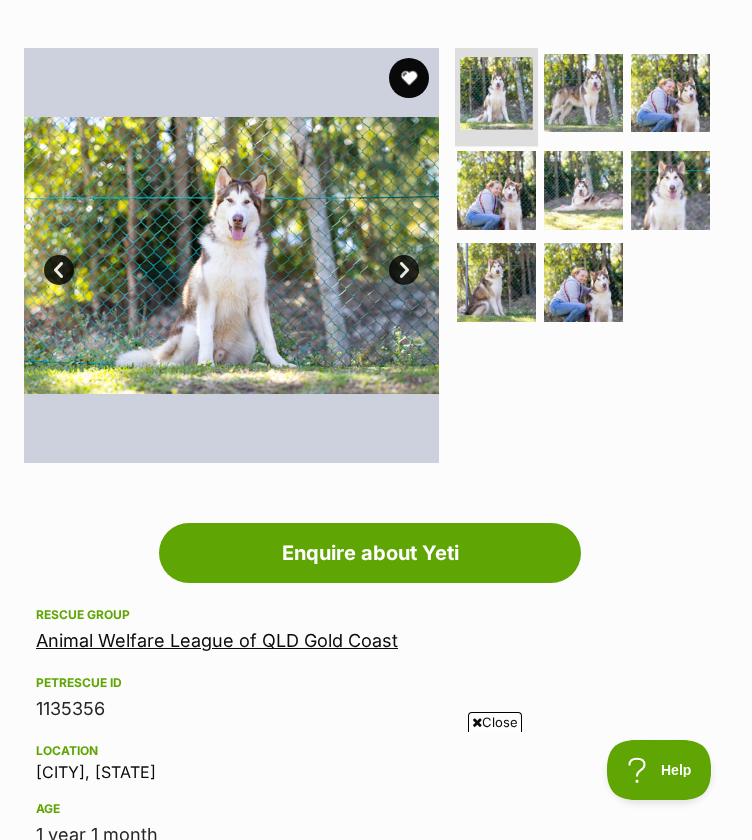 click at bounding box center [496, 93] 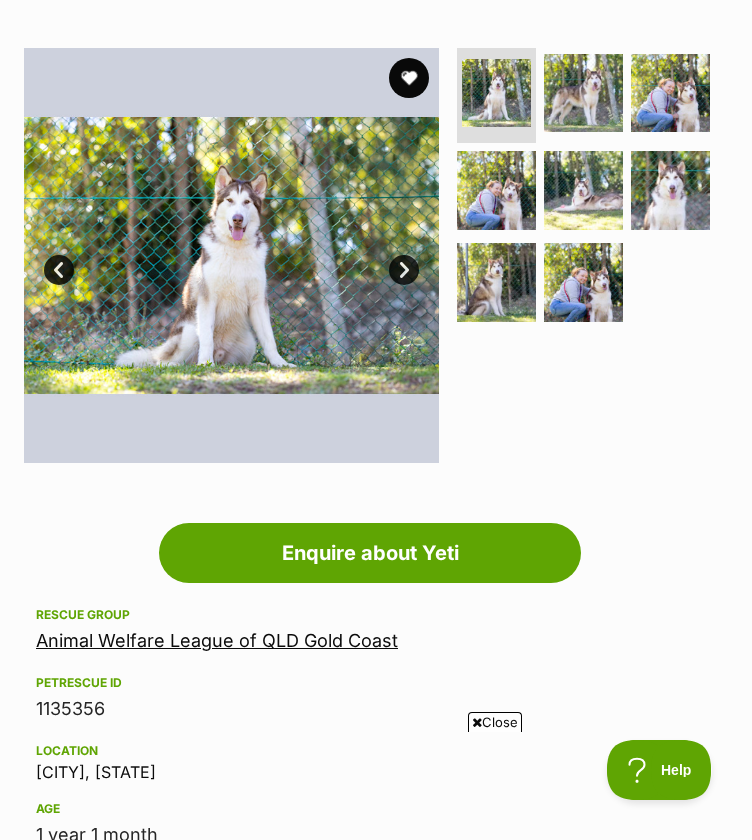click on "Next" at bounding box center [404, 270] 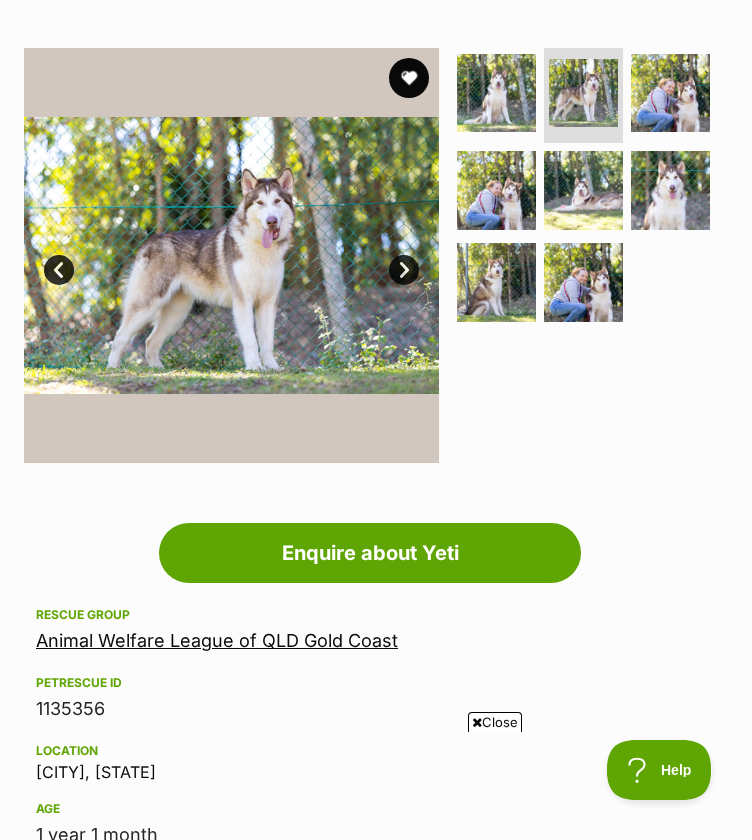 click at bounding box center [231, 255] 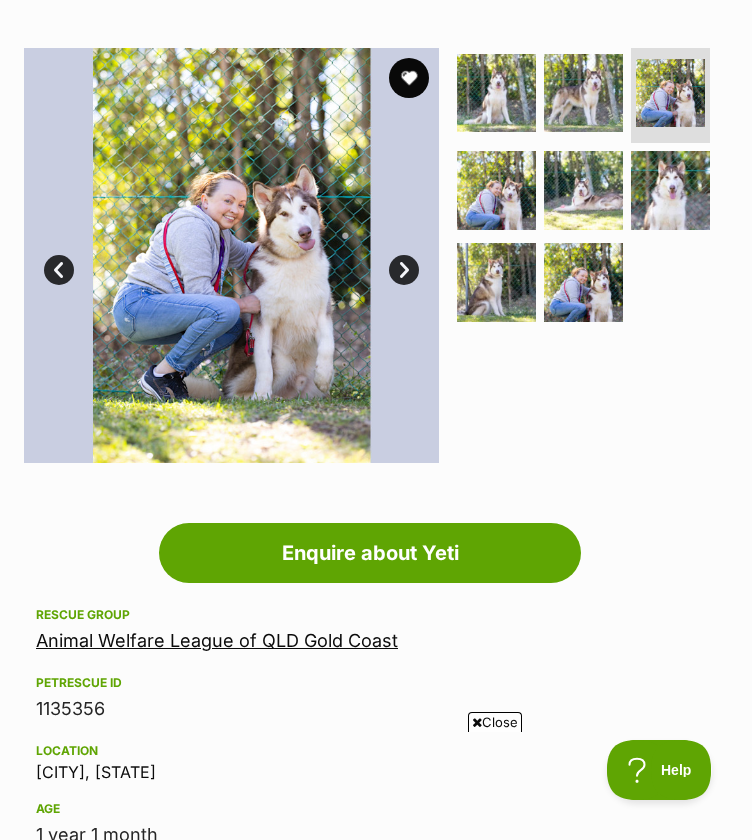 click on "Next" at bounding box center [404, 270] 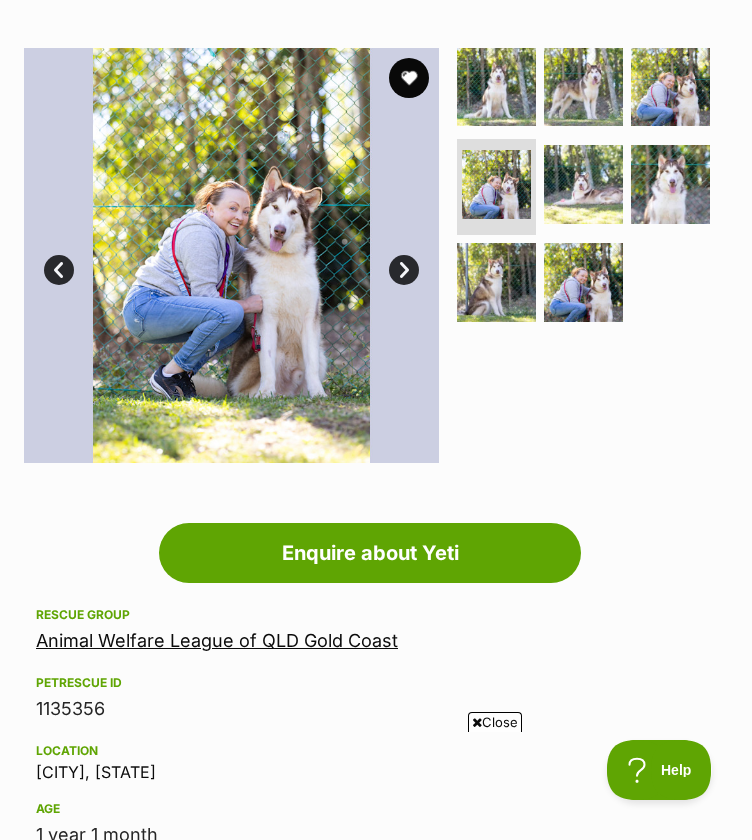 click at bounding box center (231, 255) 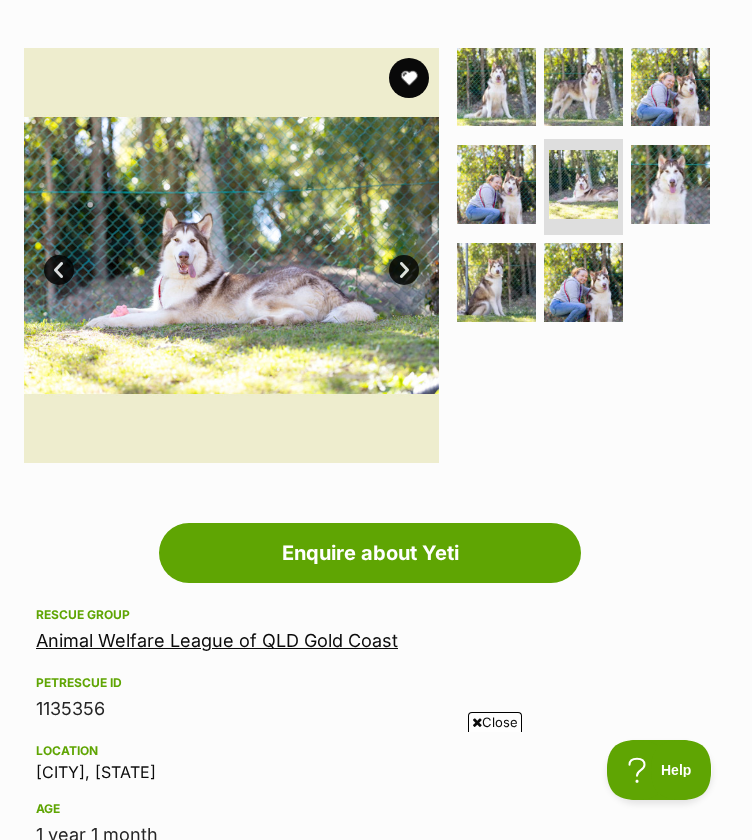 click on "Next" at bounding box center [404, 270] 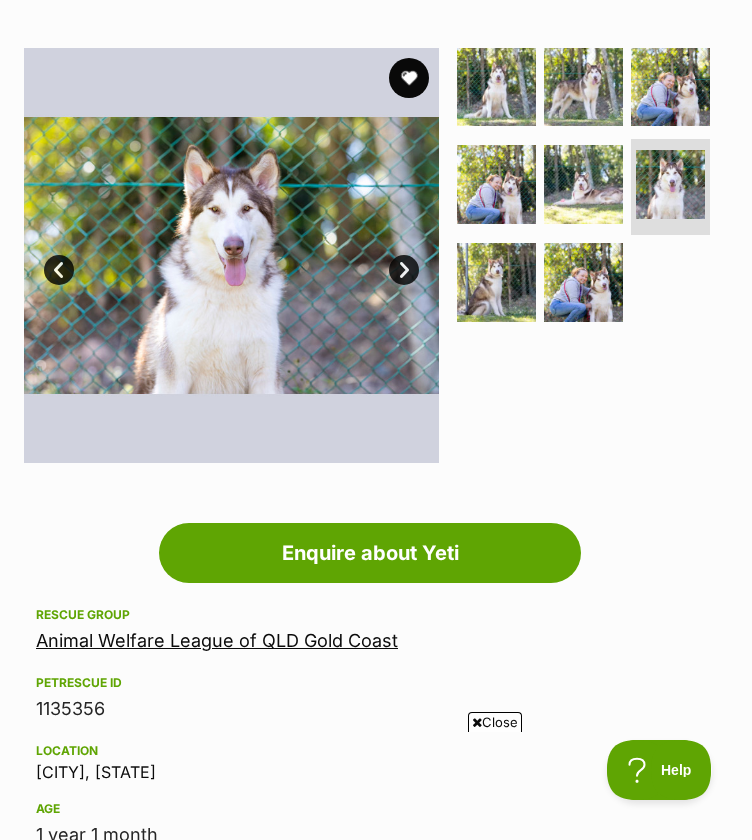 click on "Next" at bounding box center [404, 270] 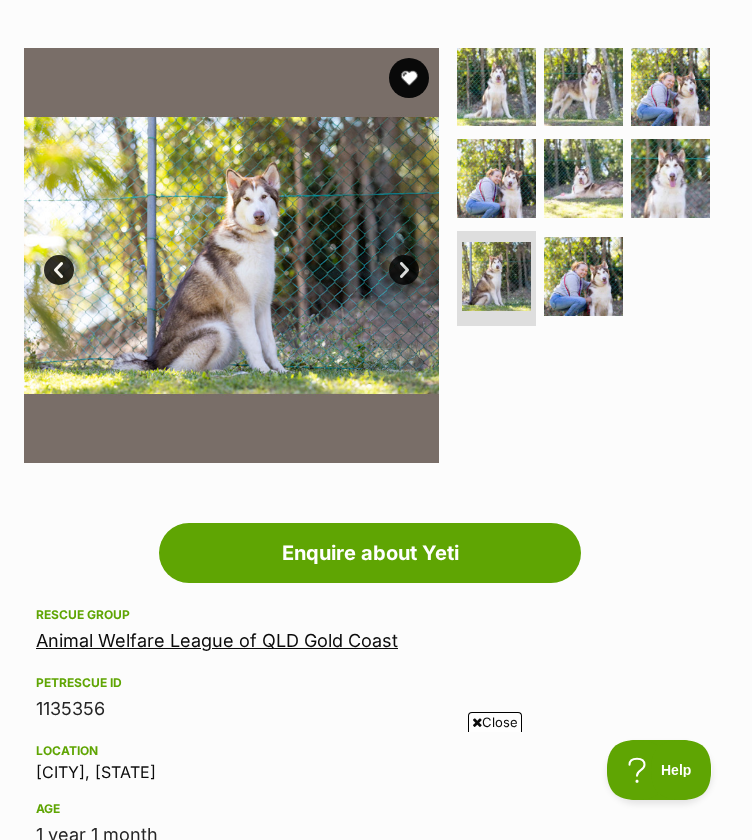 click on "Next" at bounding box center [404, 270] 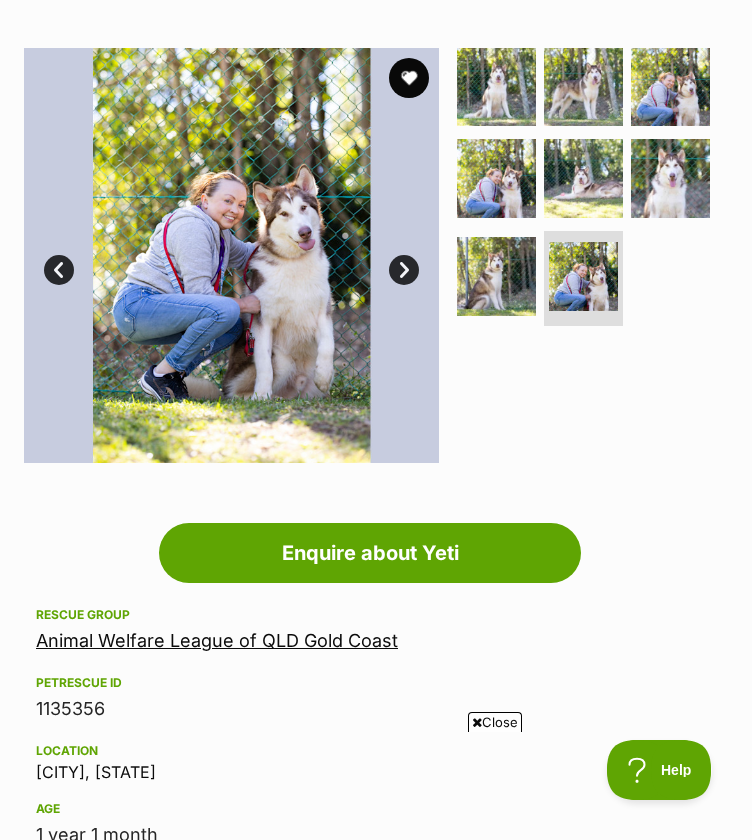 click on "Next" at bounding box center (404, 270) 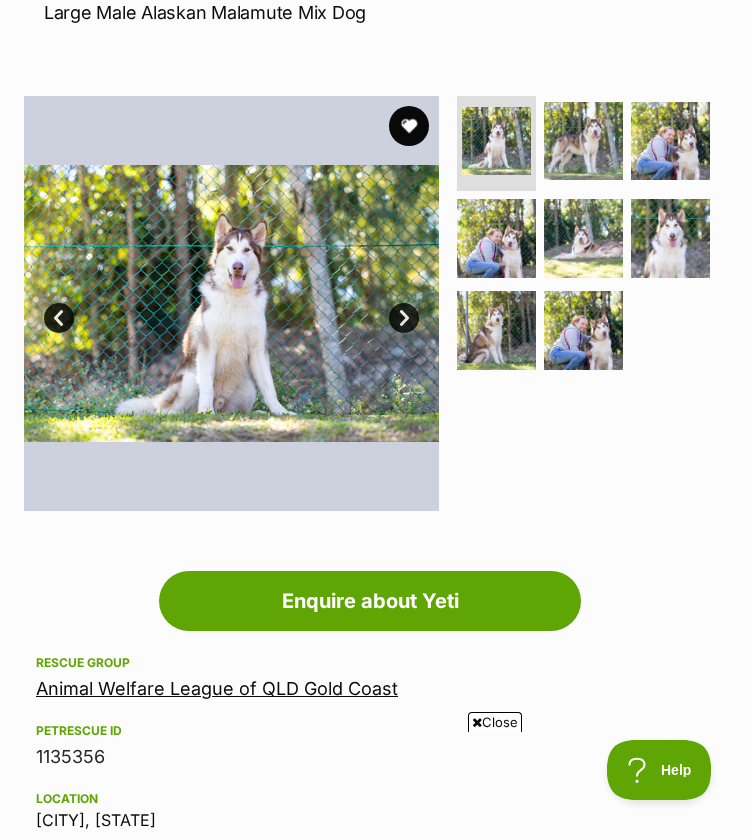 scroll, scrollTop: 304, scrollLeft: 6, axis: both 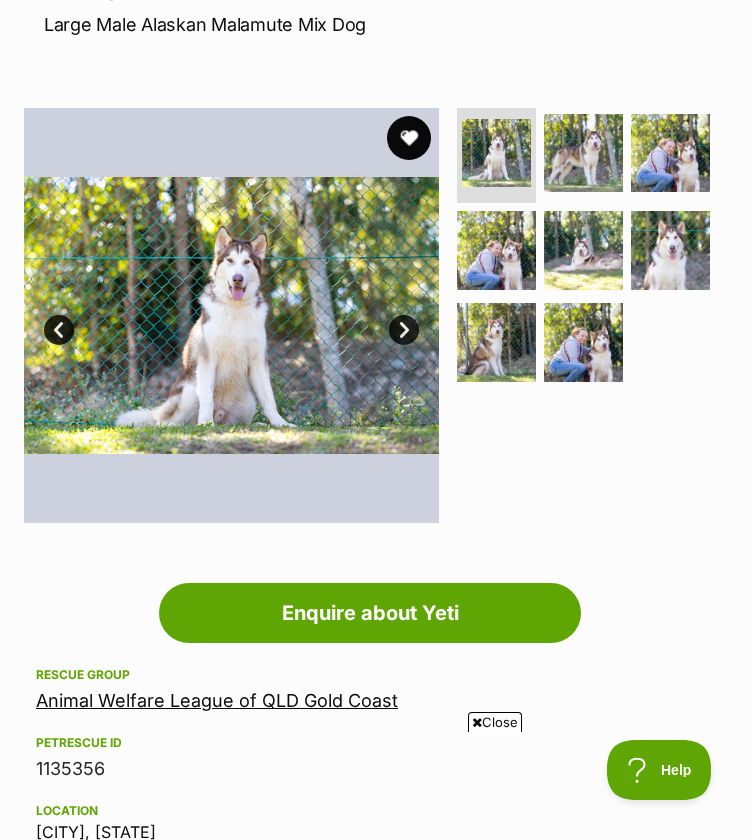 click at bounding box center (409, 138) 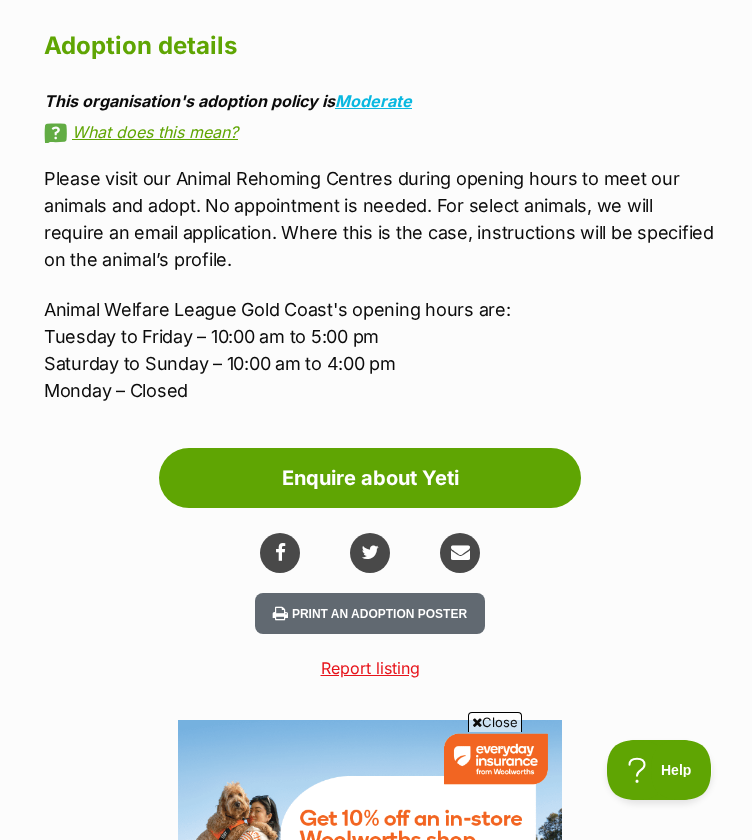 scroll, scrollTop: 2224, scrollLeft: 6, axis: both 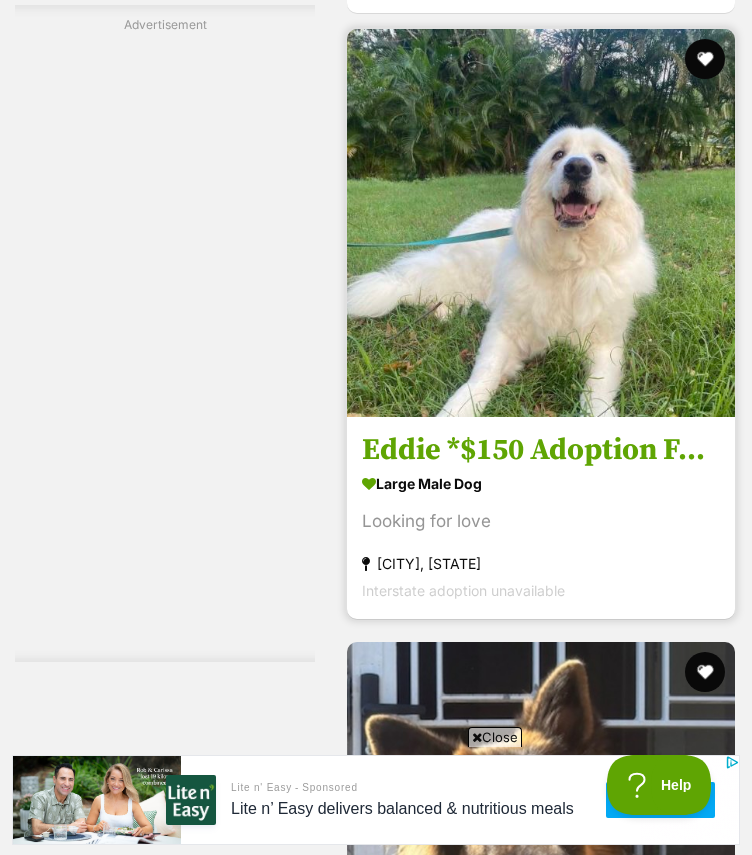 click at bounding box center [541, 223] 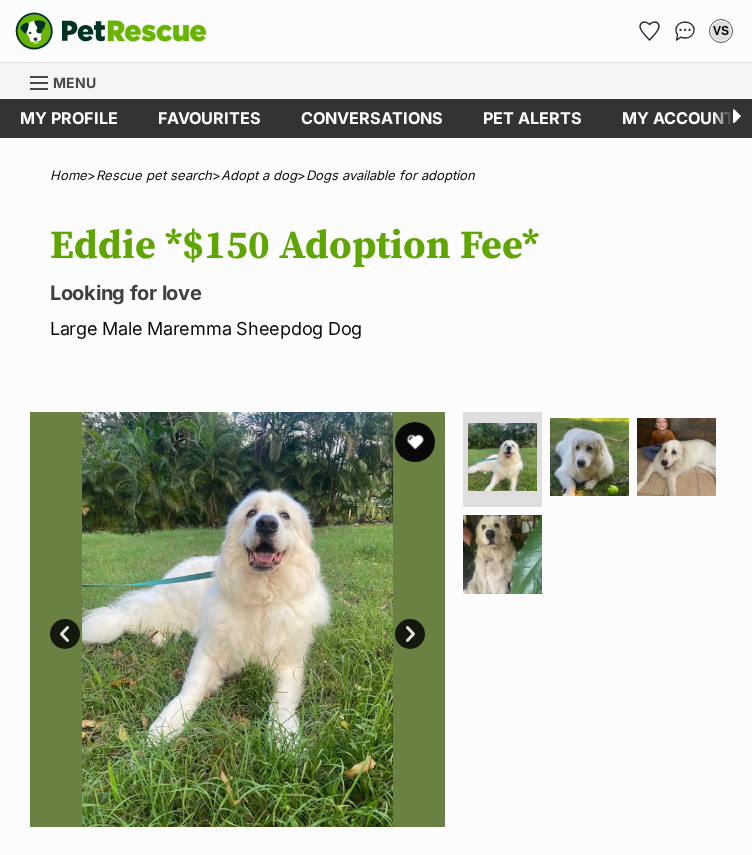 scroll, scrollTop: 0, scrollLeft: 0, axis: both 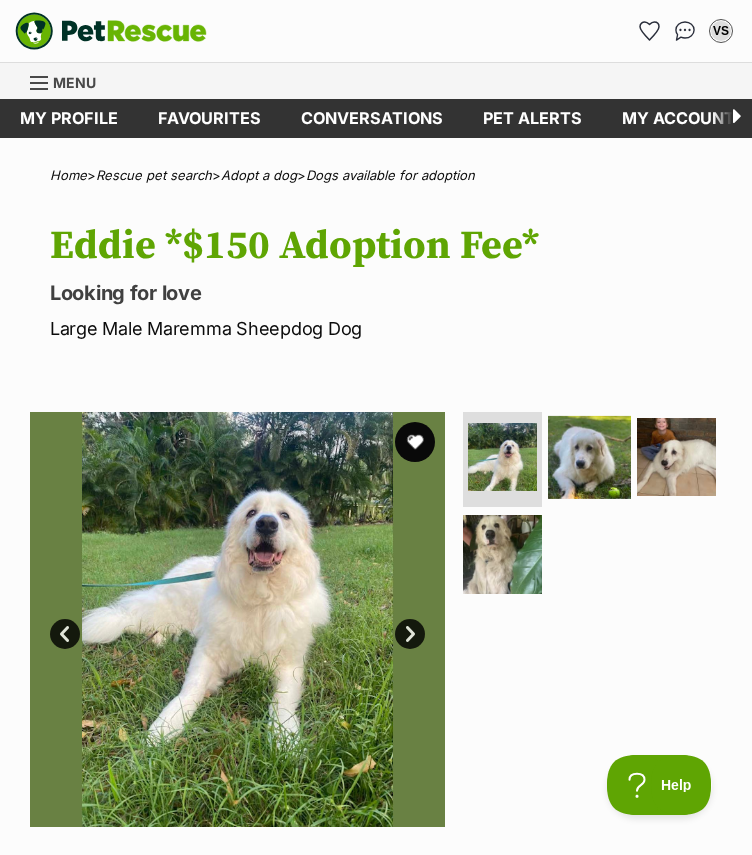 click at bounding box center [589, 456] 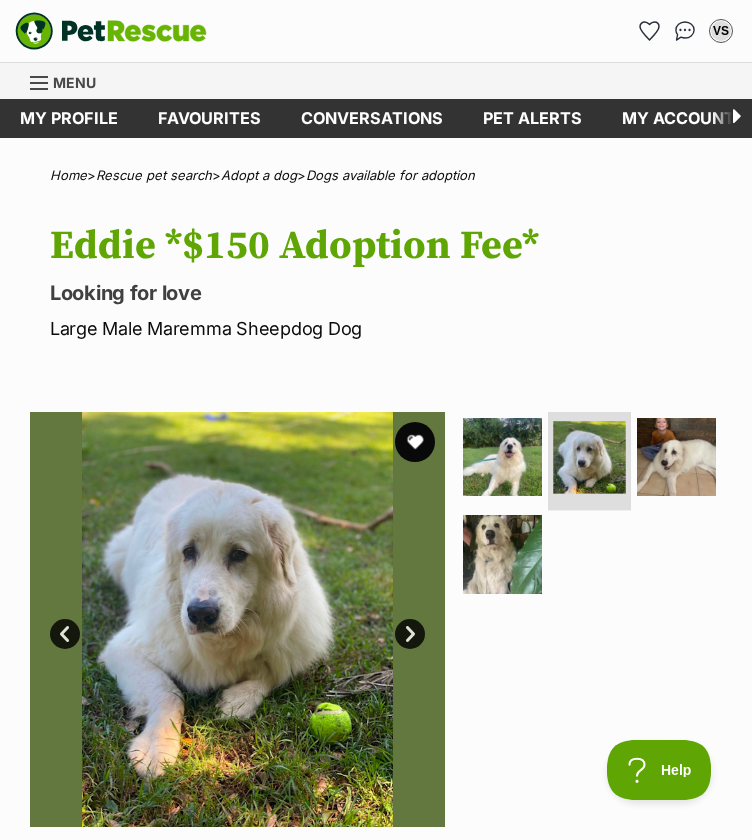 scroll, scrollTop: 0, scrollLeft: 0, axis: both 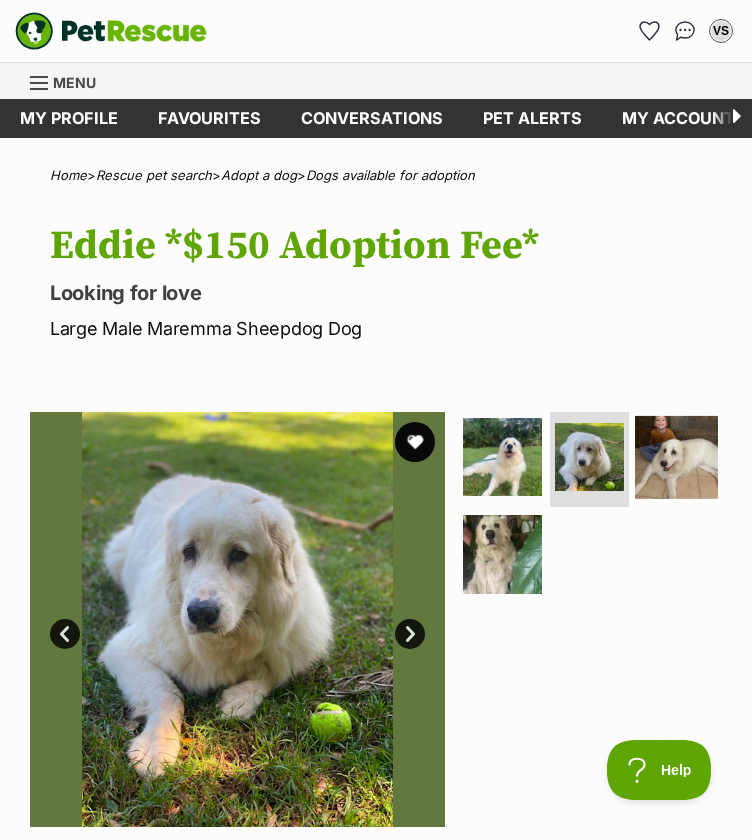 click at bounding box center (676, 456) 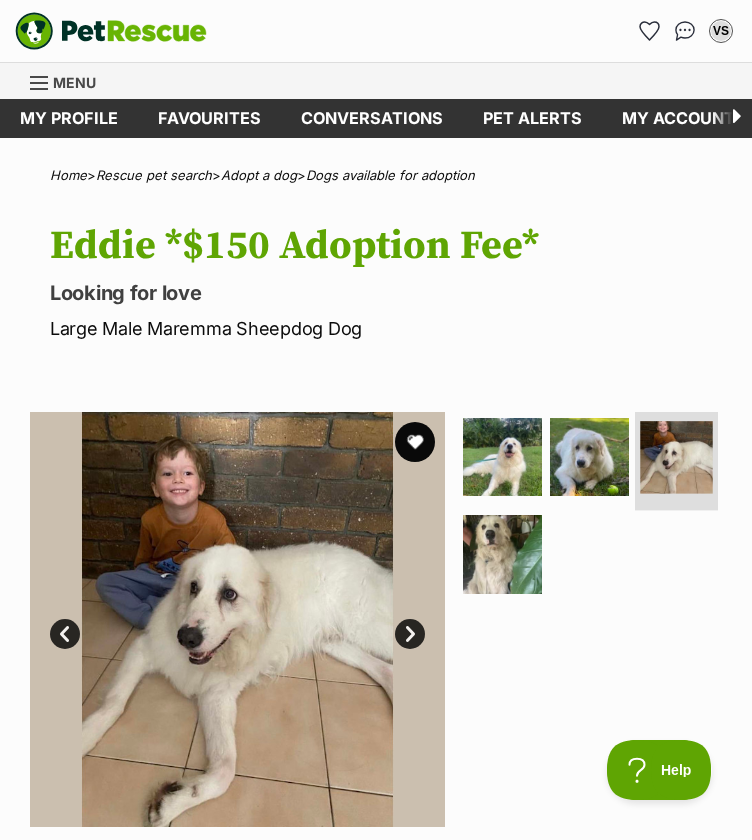 scroll, scrollTop: 0, scrollLeft: 0, axis: both 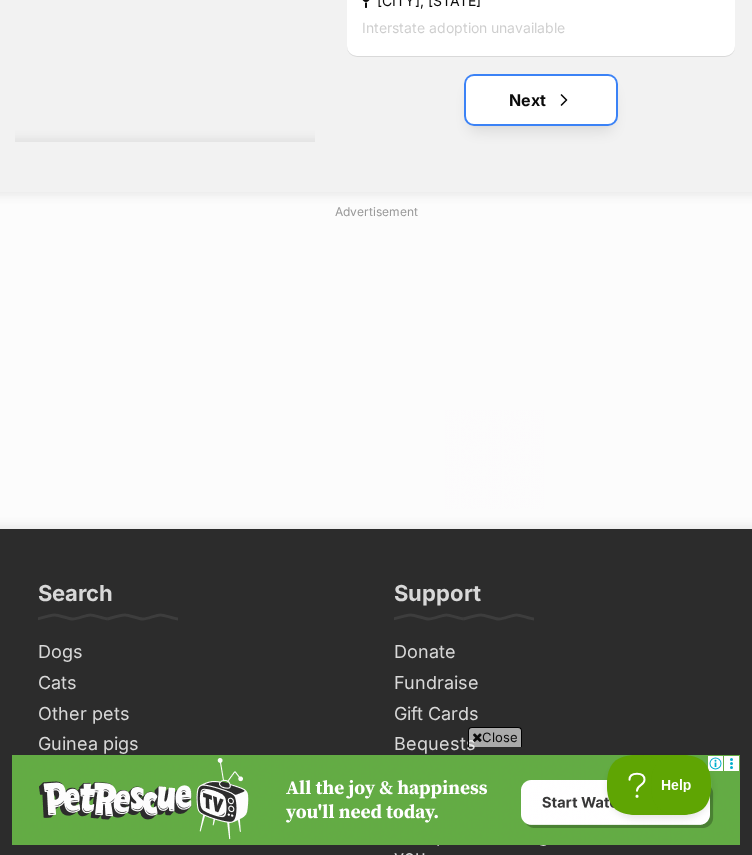 click on "Next" at bounding box center [541, 100] 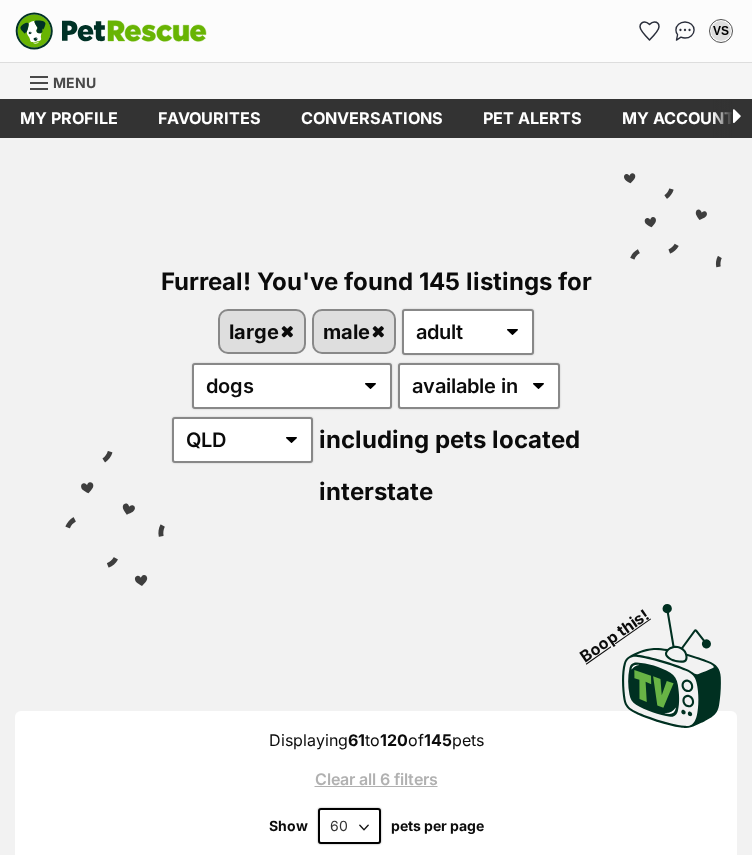 scroll, scrollTop: 0, scrollLeft: 0, axis: both 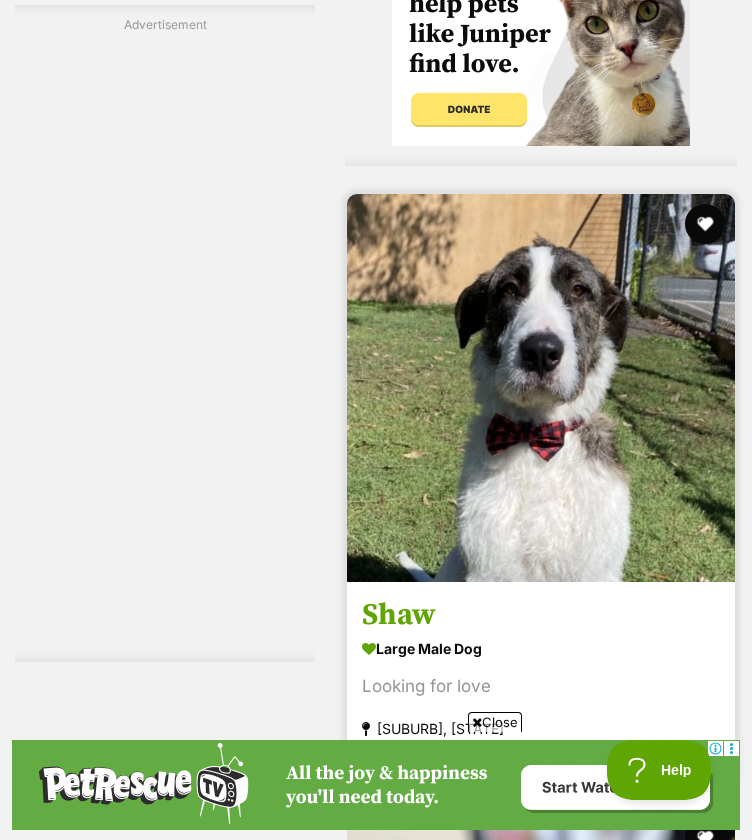 click at bounding box center [541, 388] 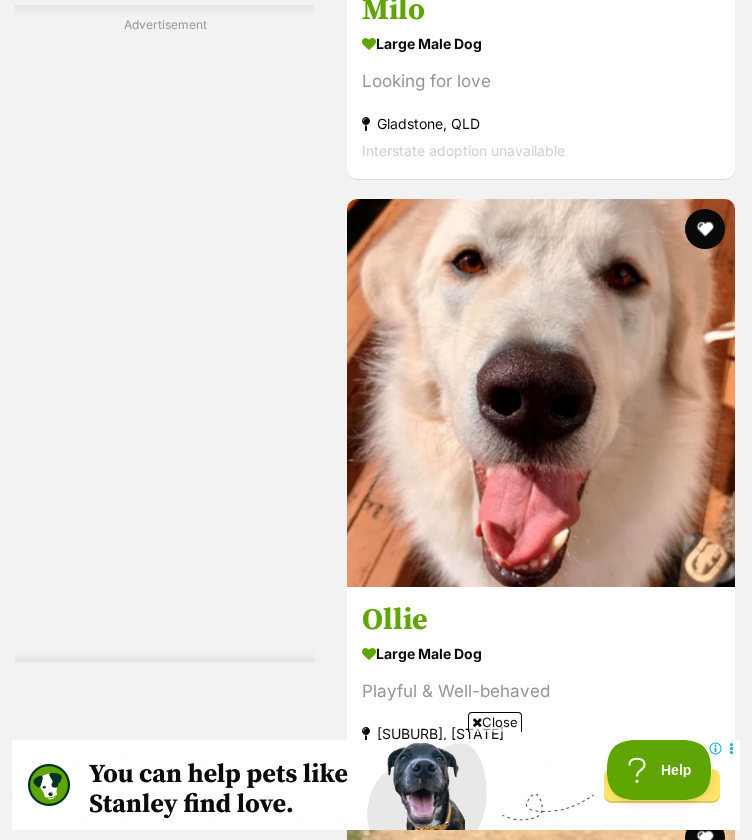 scroll, scrollTop: 40447, scrollLeft: 0, axis: vertical 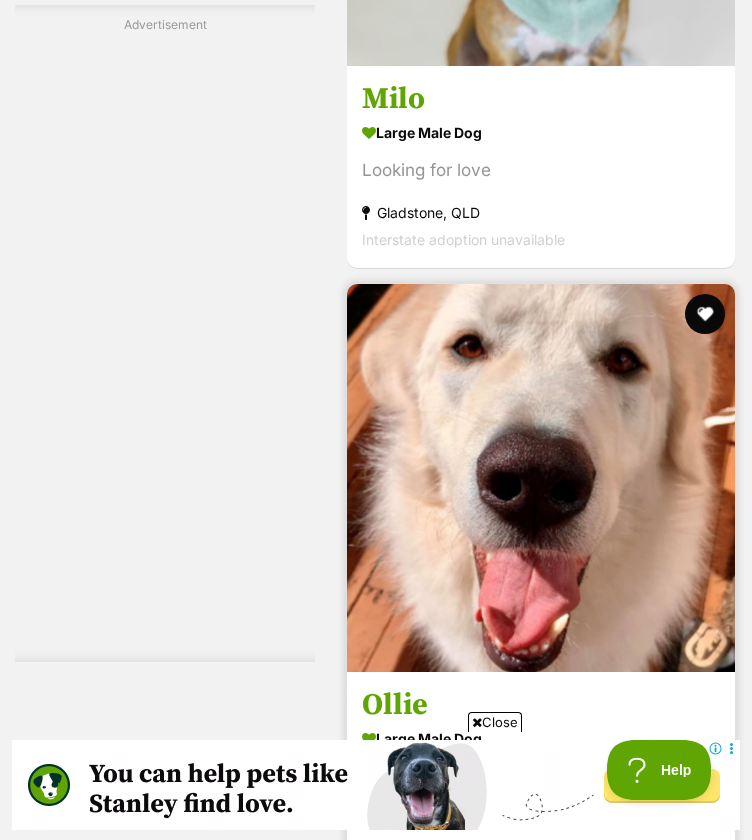 click at bounding box center (541, 478) 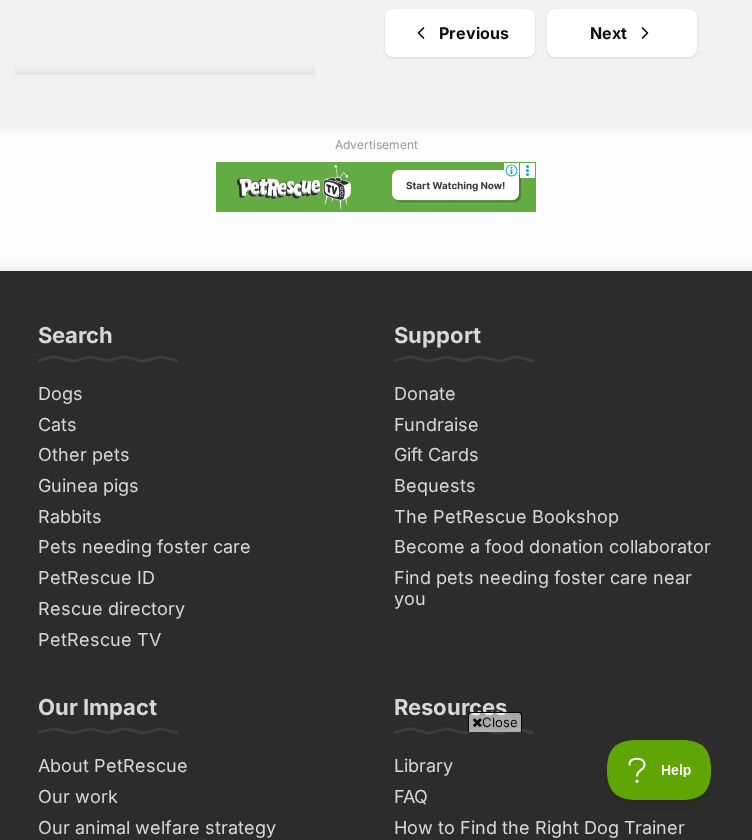 scroll, scrollTop: 42465, scrollLeft: 0, axis: vertical 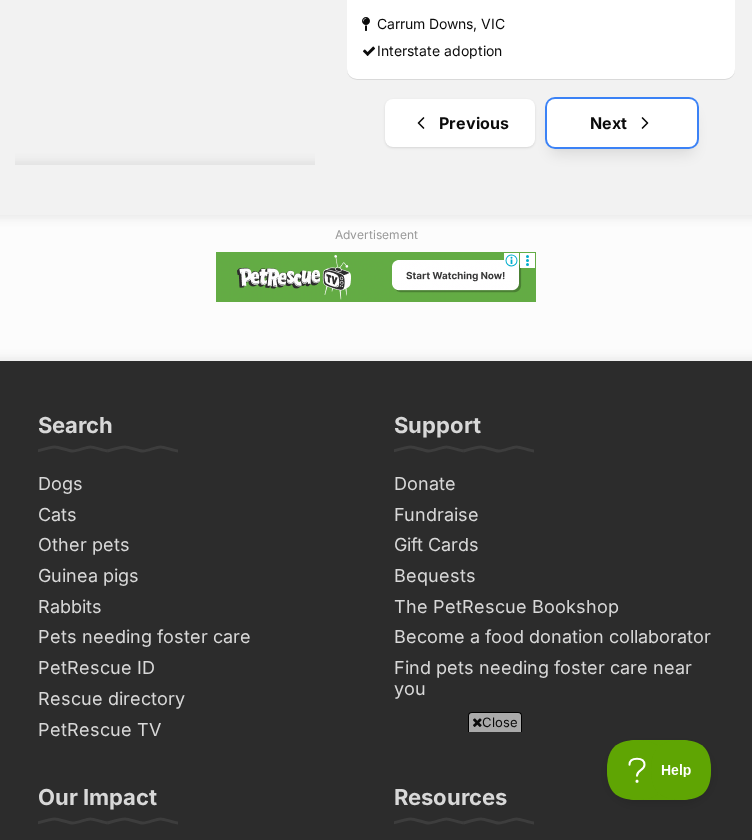 click at bounding box center [645, 123] 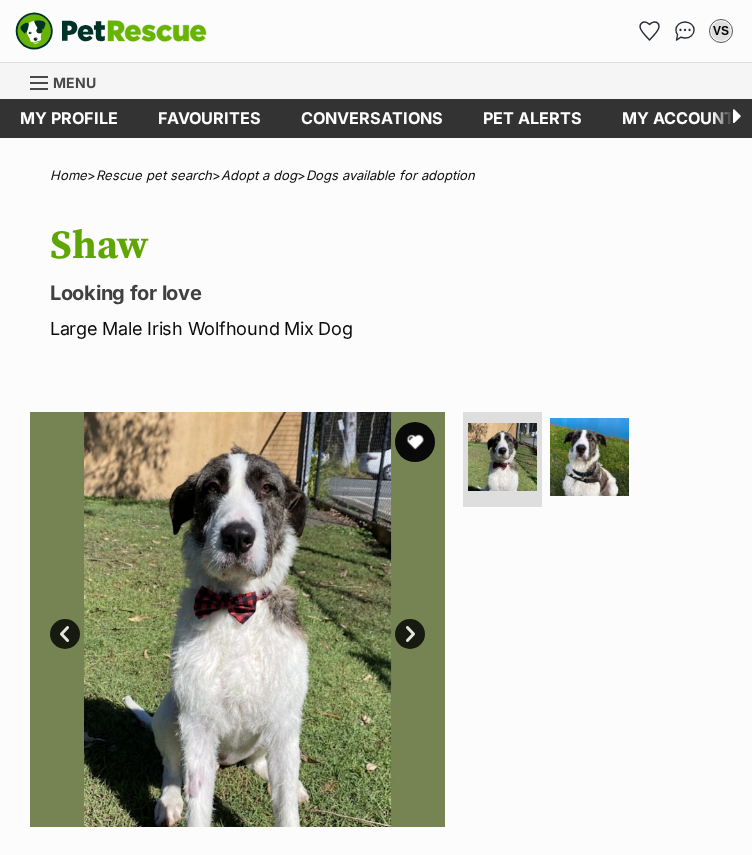 scroll, scrollTop: 0, scrollLeft: 0, axis: both 